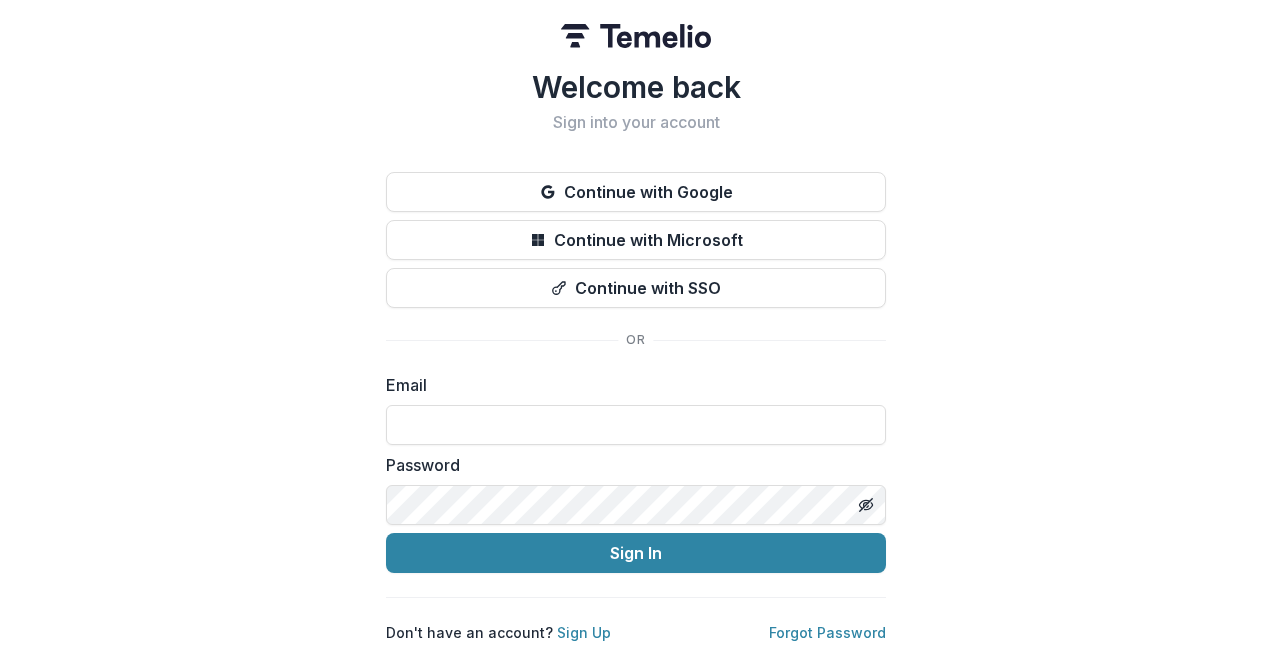 scroll, scrollTop: 0, scrollLeft: 0, axis: both 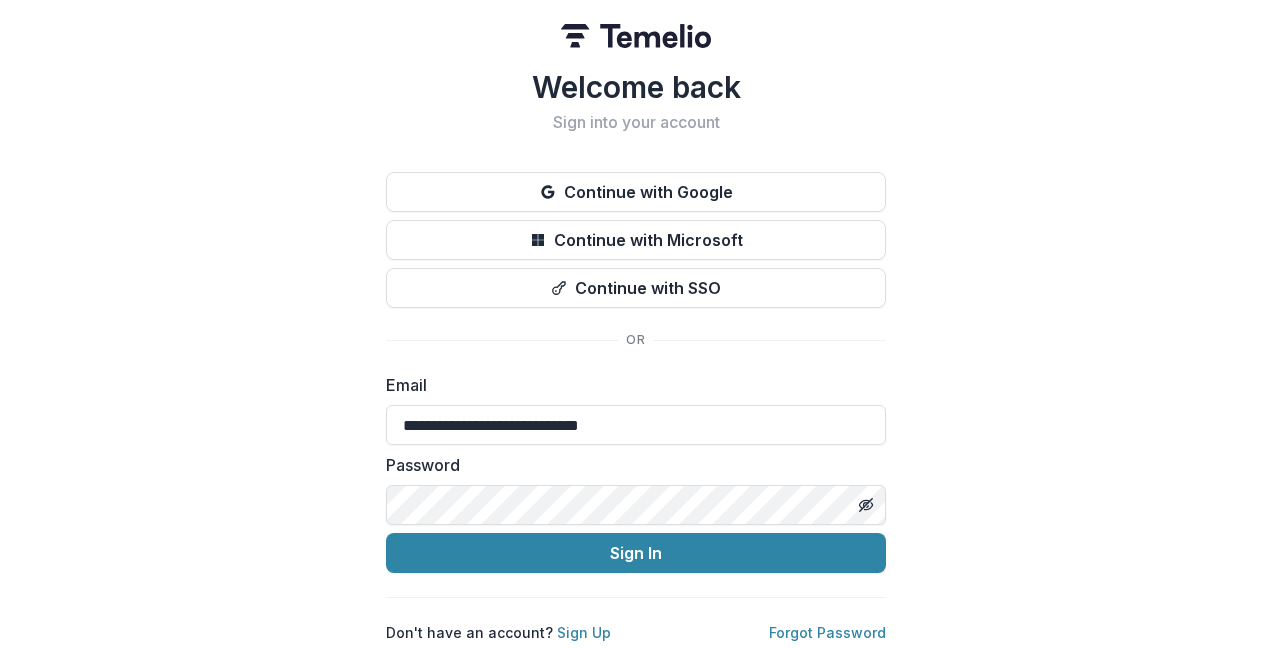 type on "**********" 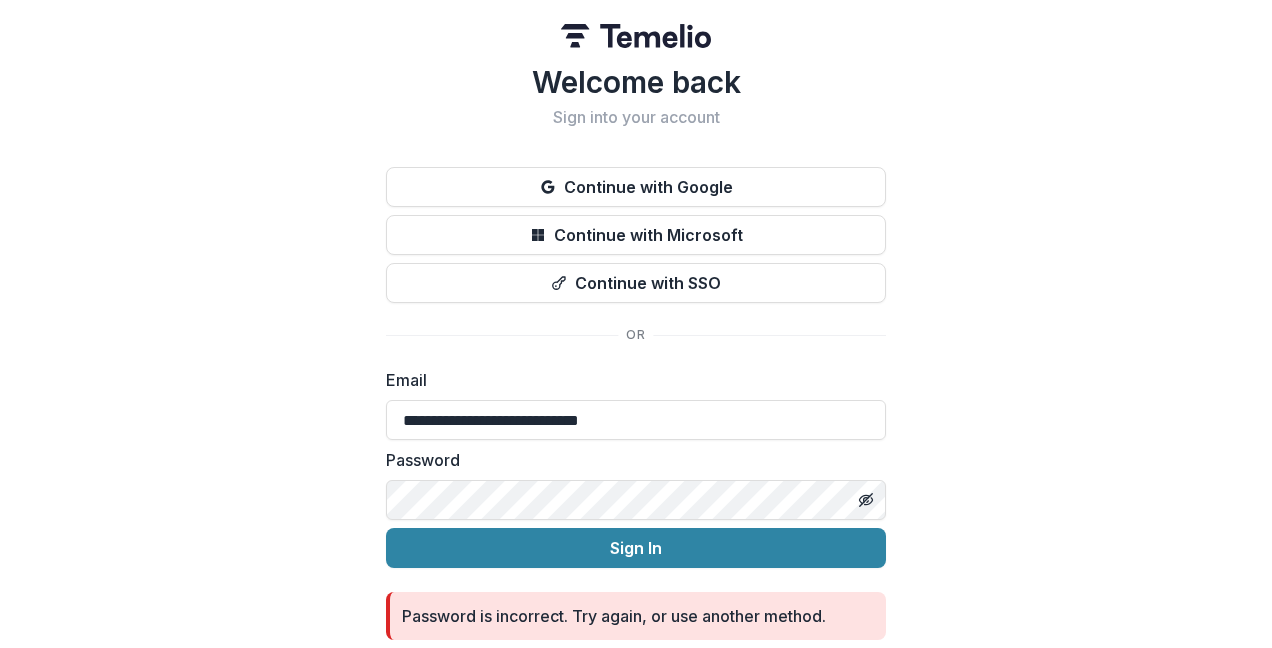 click on "Sign In" at bounding box center [636, 548] 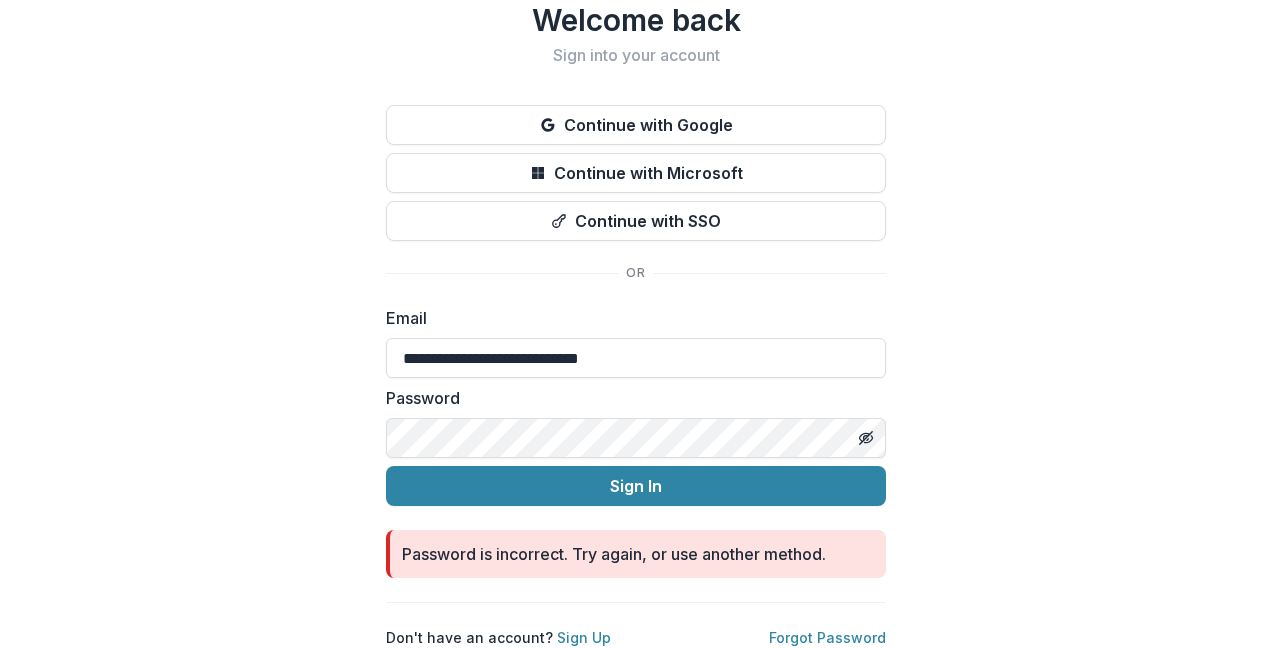 click on "Continue with Microsoft" at bounding box center (636, 173) 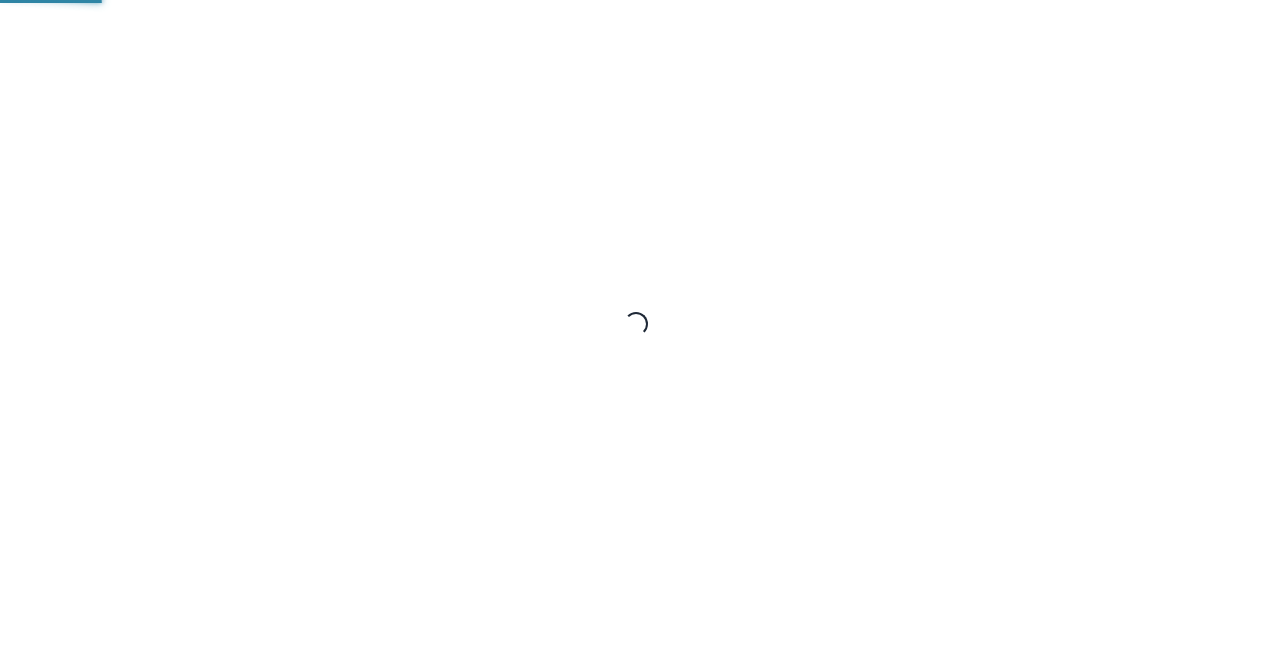 scroll, scrollTop: 0, scrollLeft: 0, axis: both 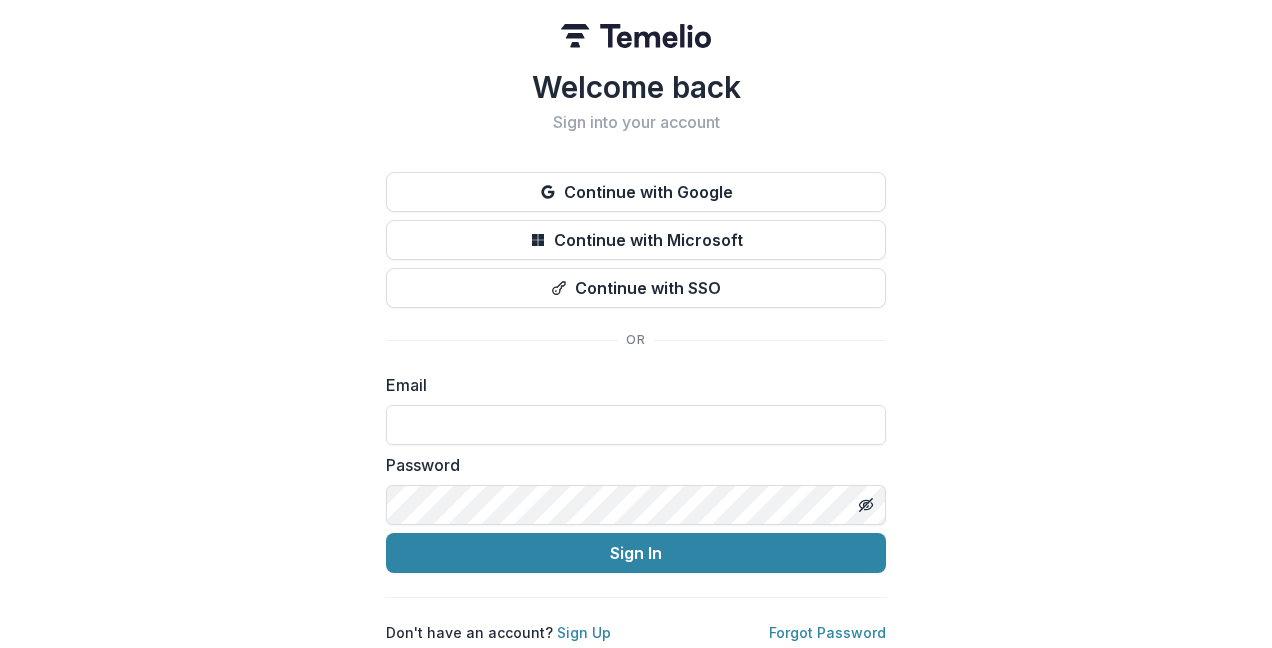 click at bounding box center [636, 425] 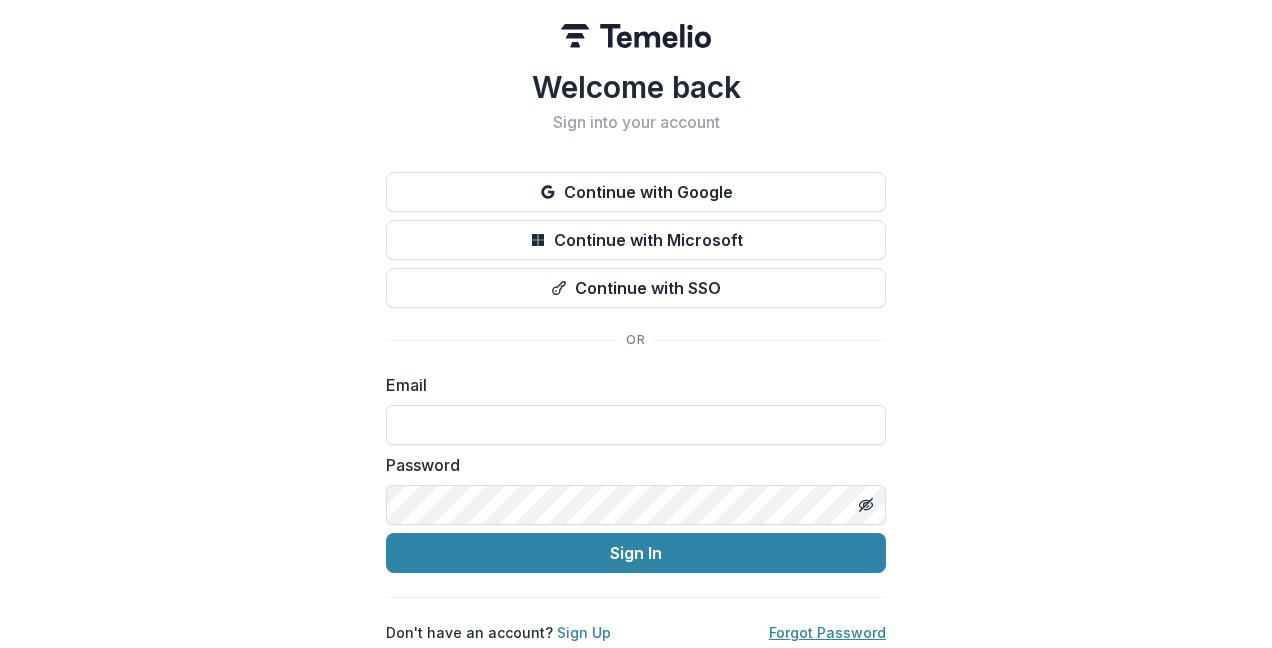 click on "Forgot Password" at bounding box center (827, 632) 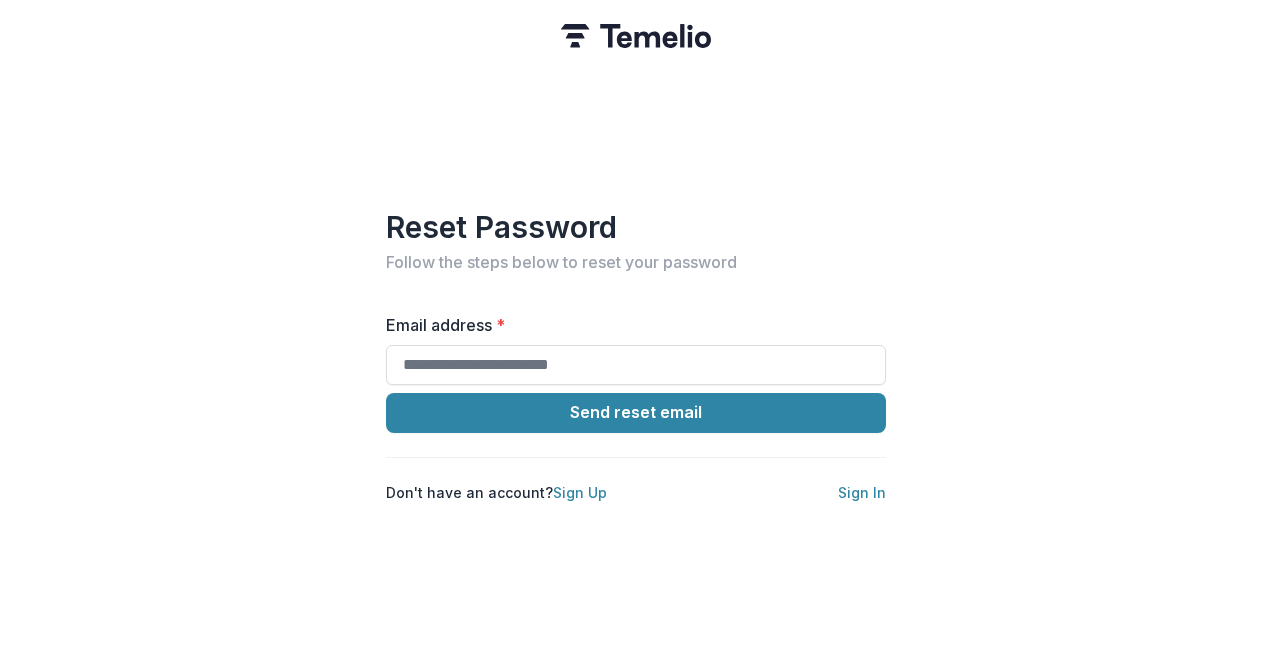 click on "Email address *" at bounding box center [636, 365] 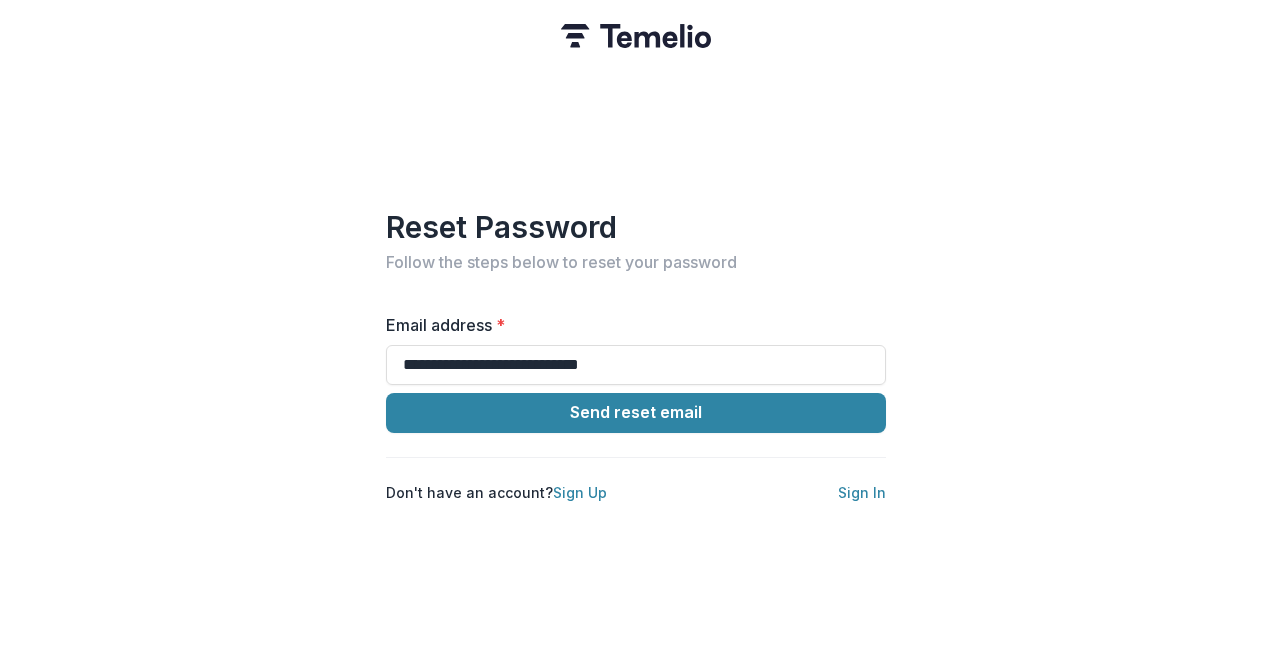 type on "**********" 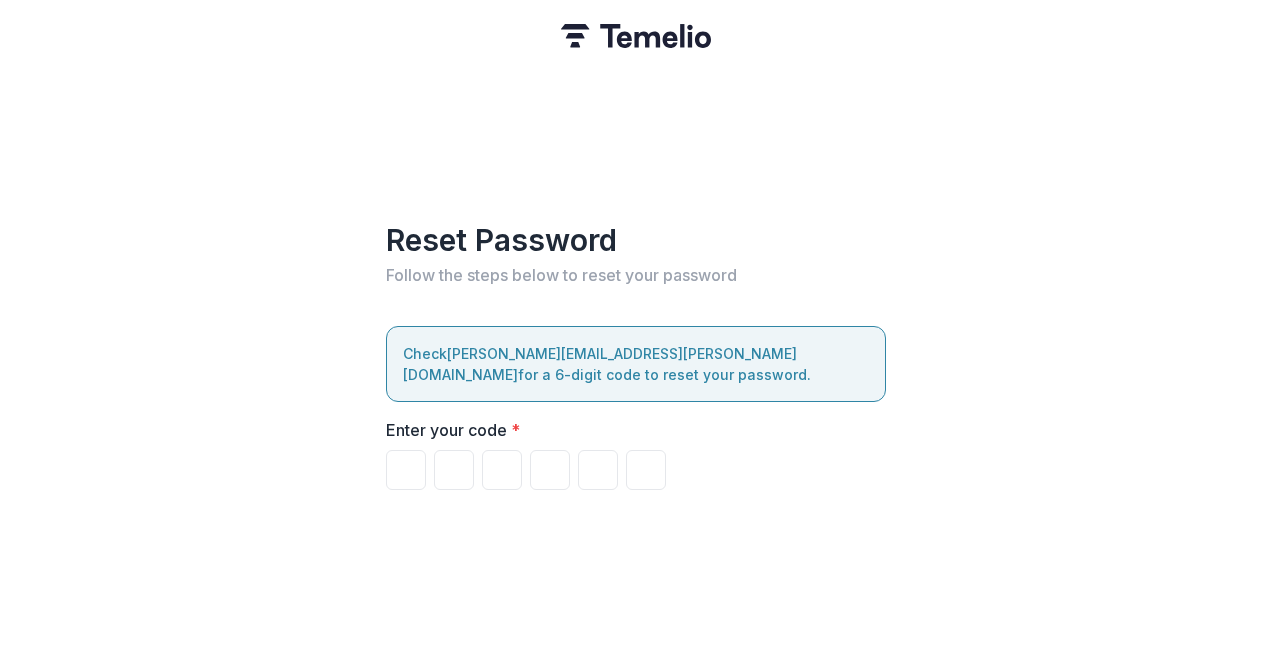 click at bounding box center (406, 470) 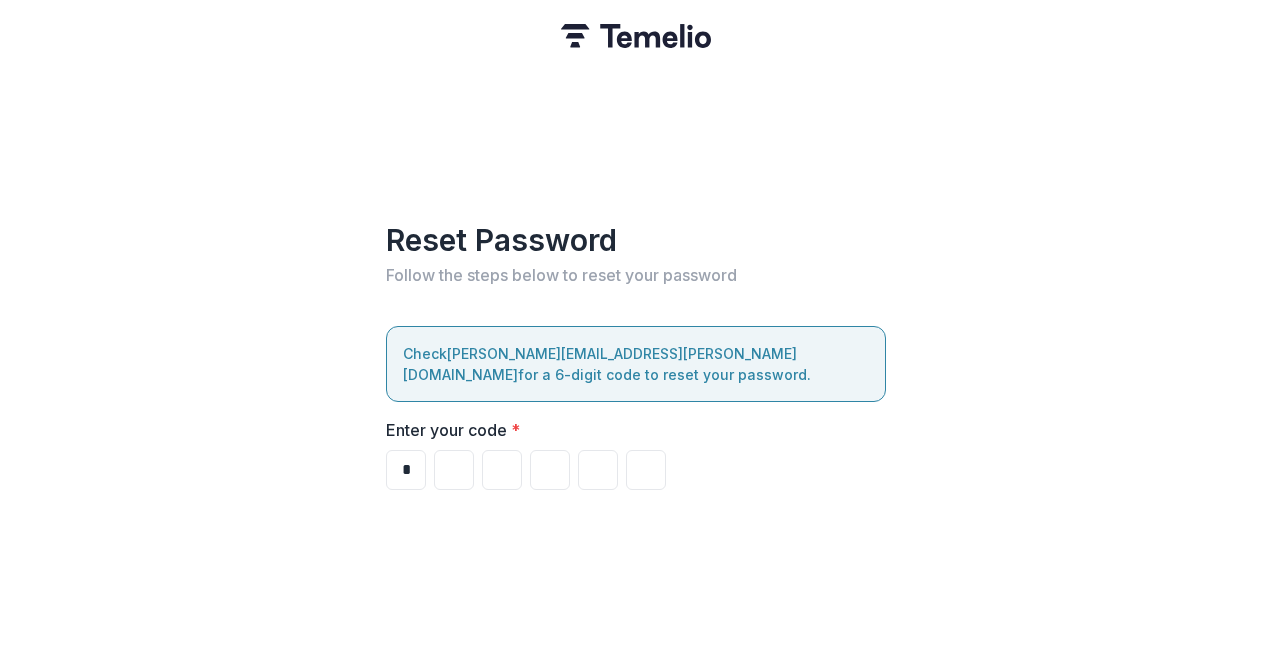 type on "*" 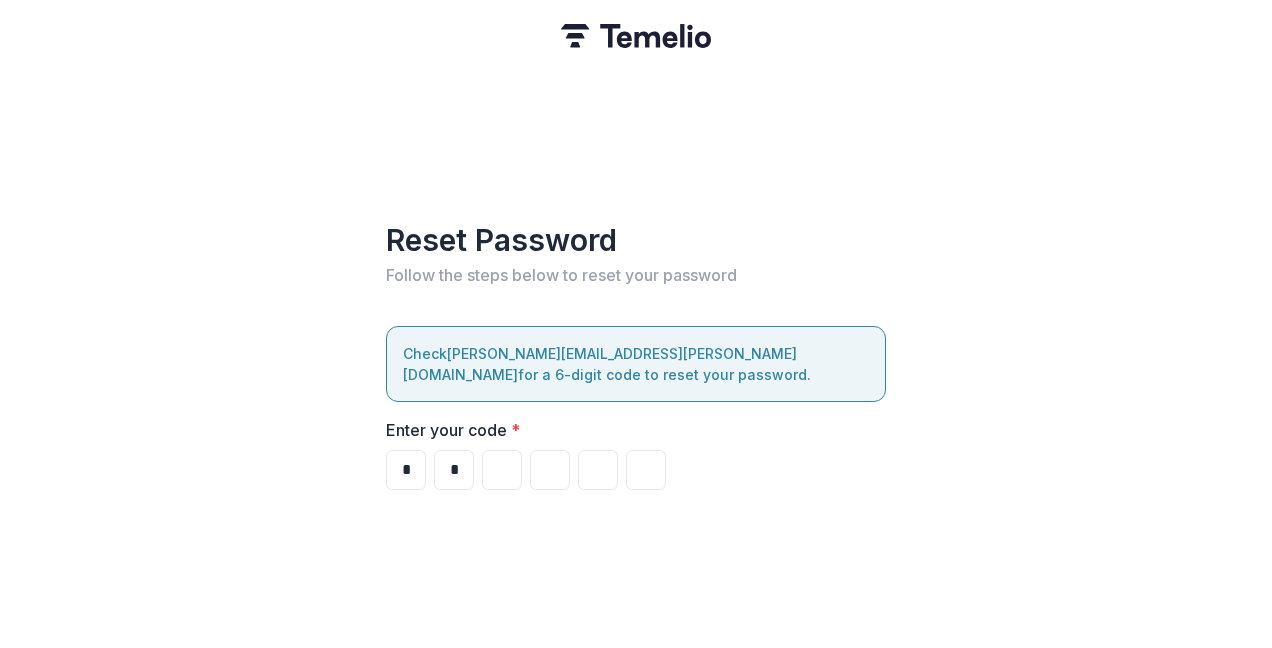 type on "*" 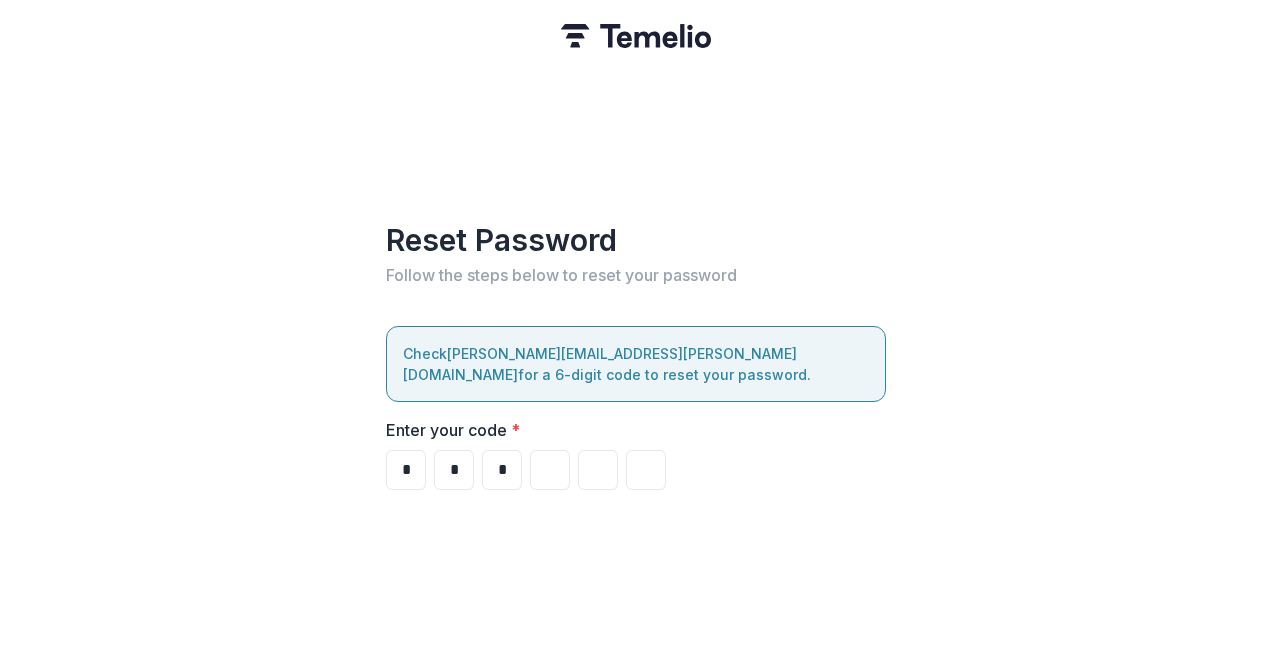 type on "*" 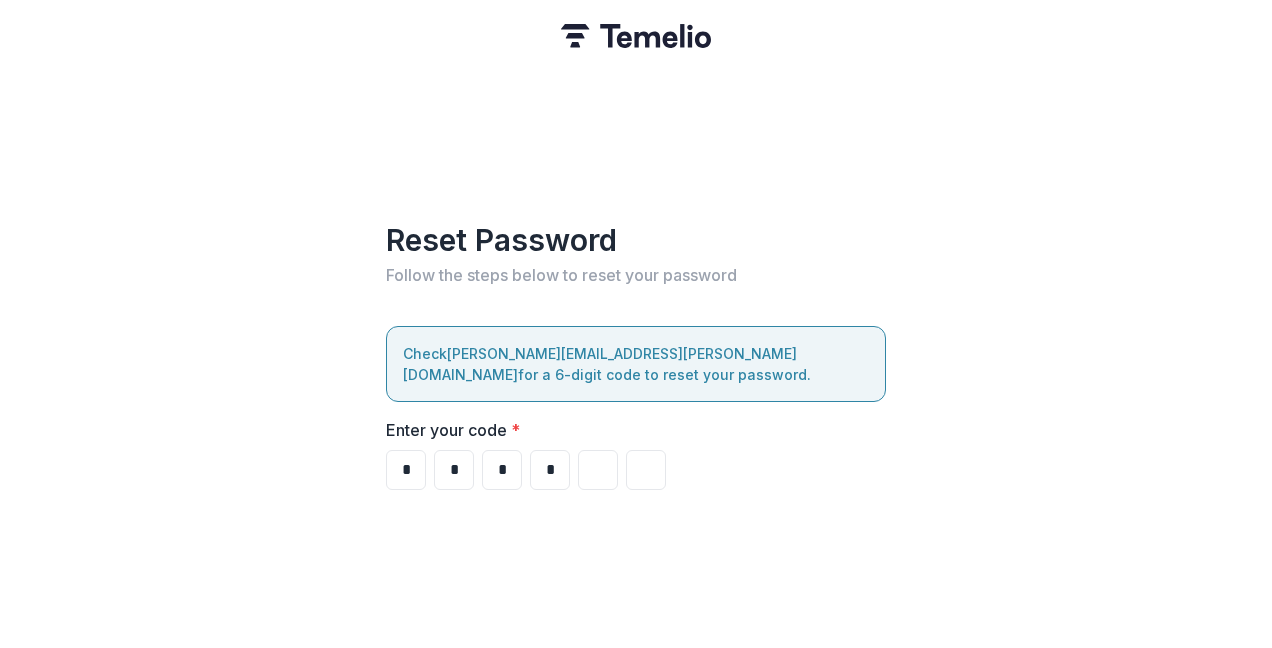 type on "*" 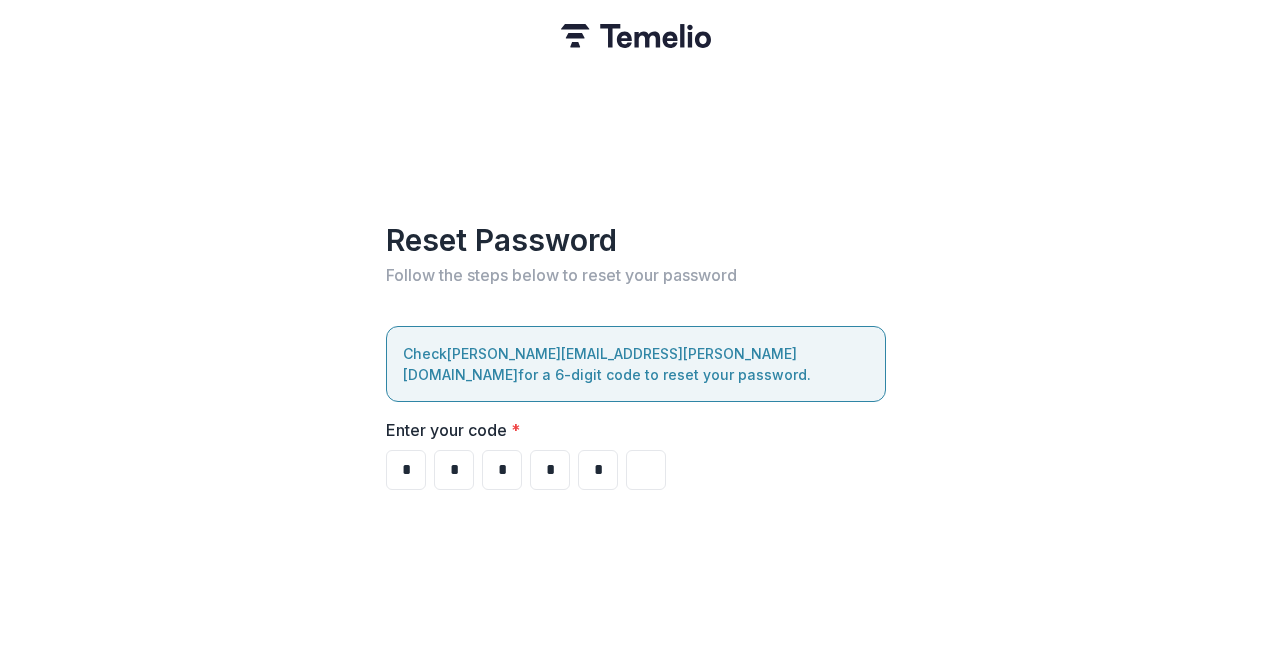 type on "*" 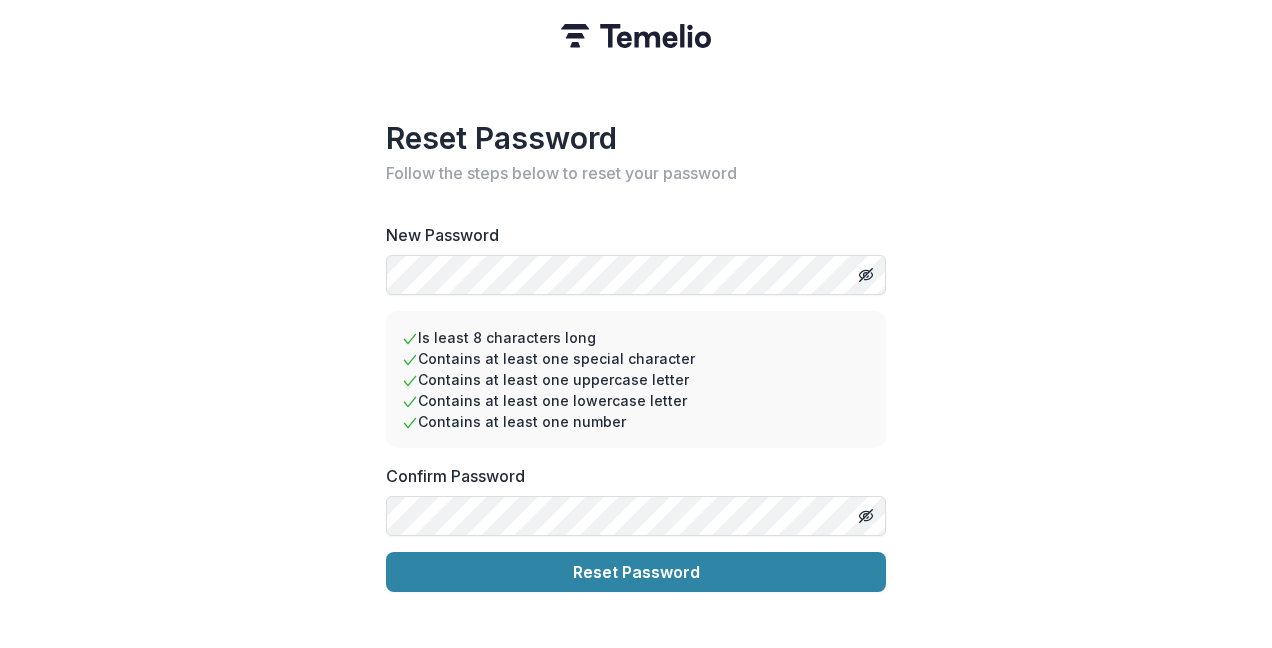 type 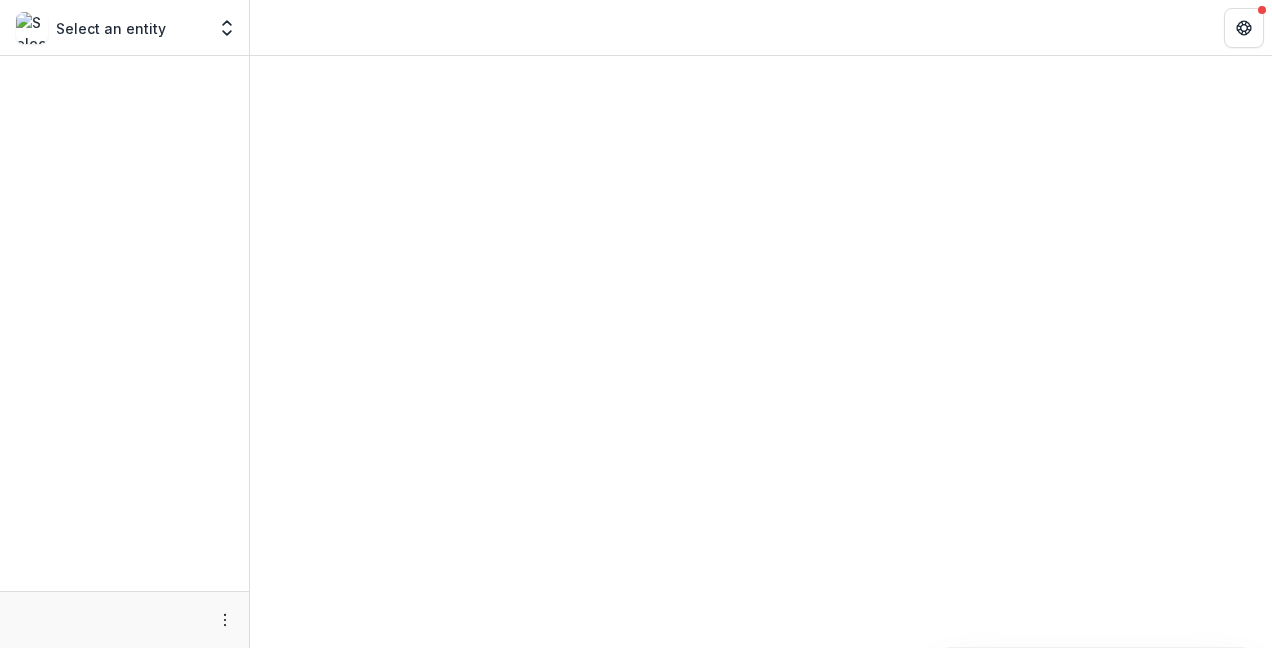 scroll, scrollTop: 0, scrollLeft: 0, axis: both 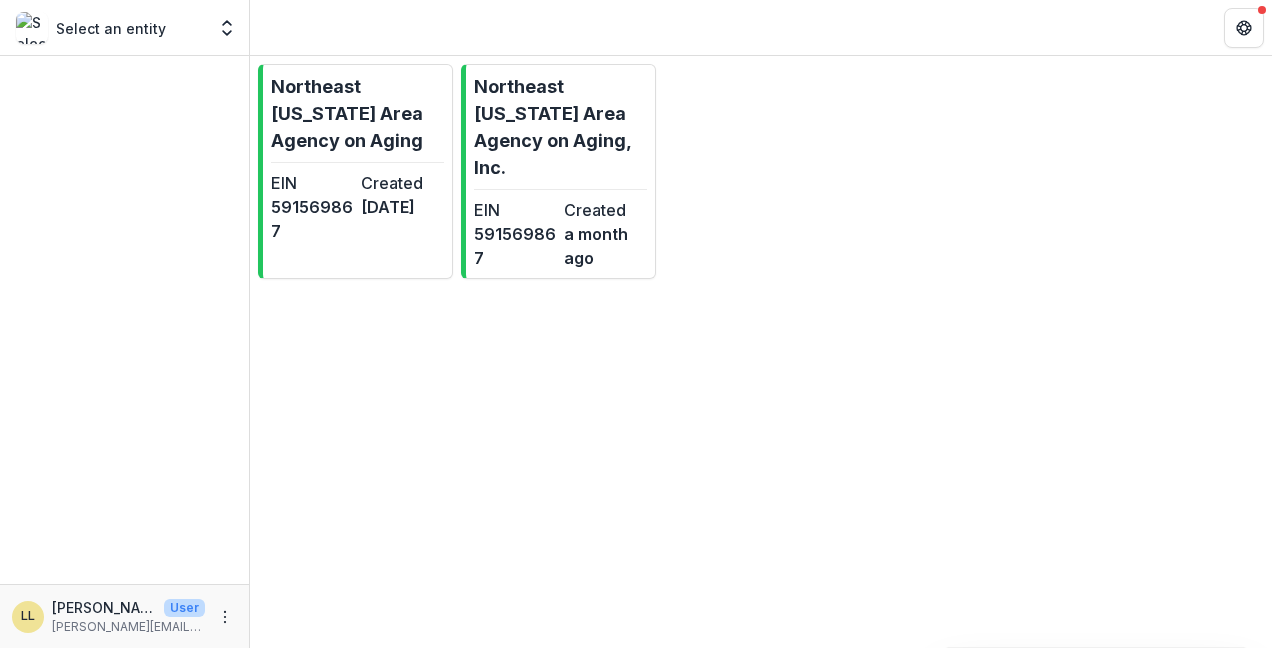 click on "591569867" at bounding box center (515, 246) 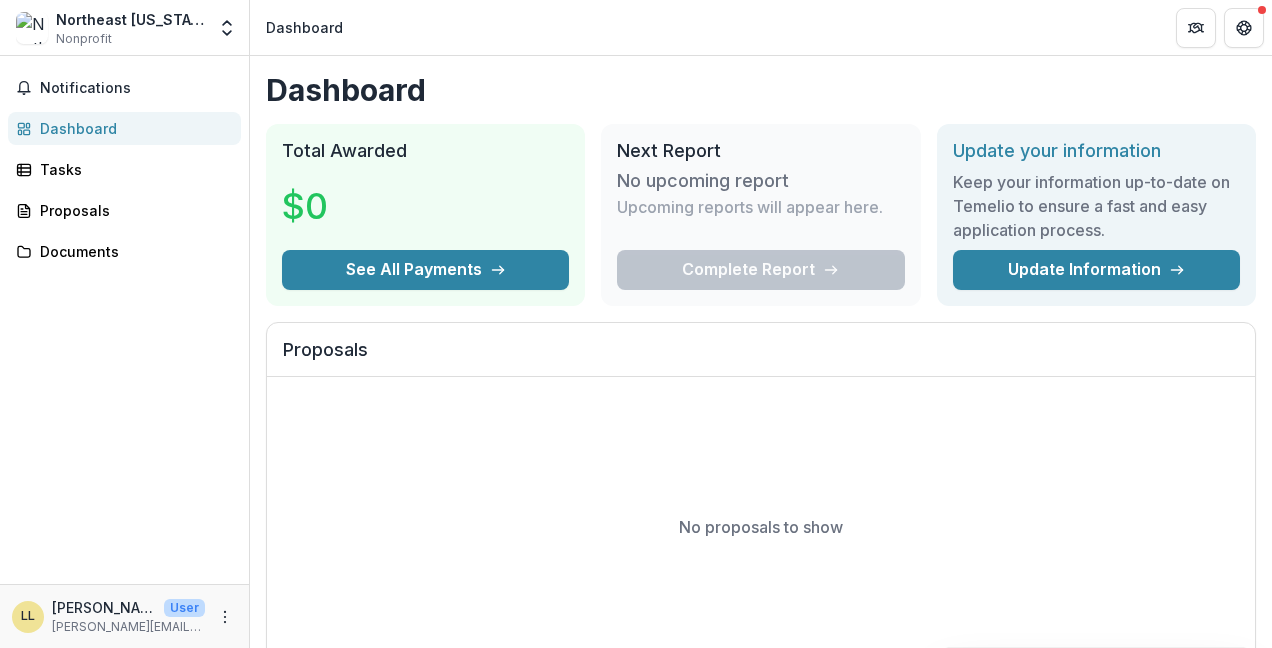 click on "Notifications" at bounding box center [136, 88] 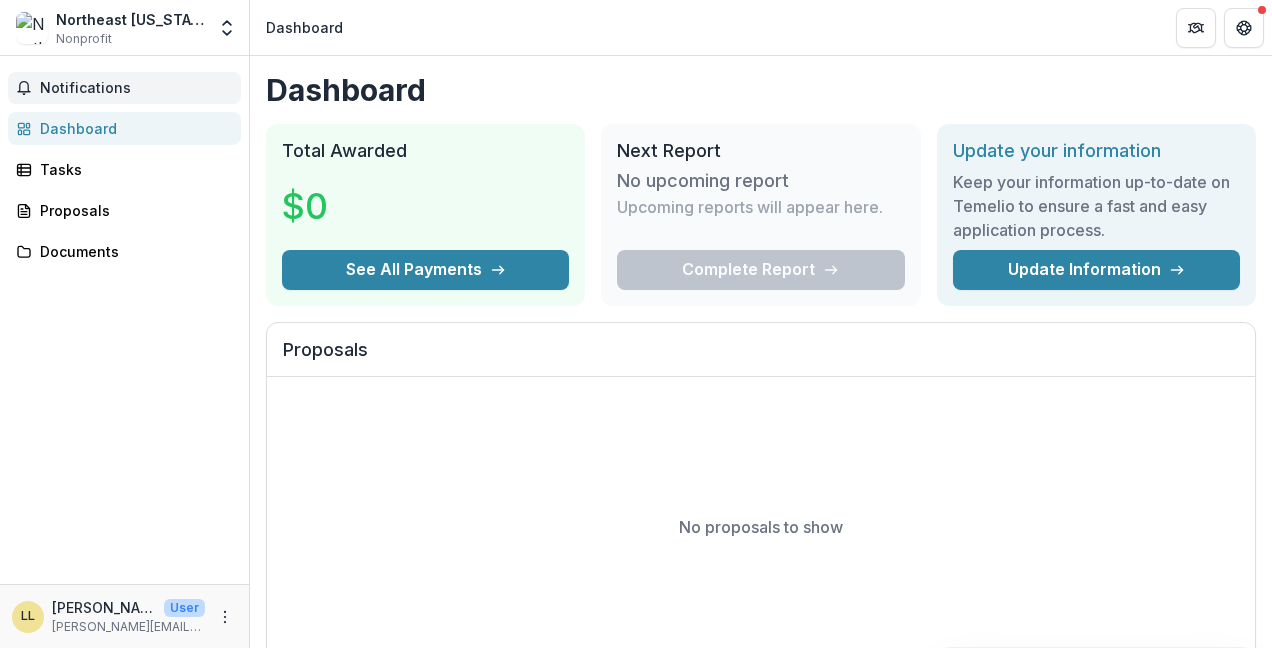 click on "Tasks" at bounding box center (132, 169) 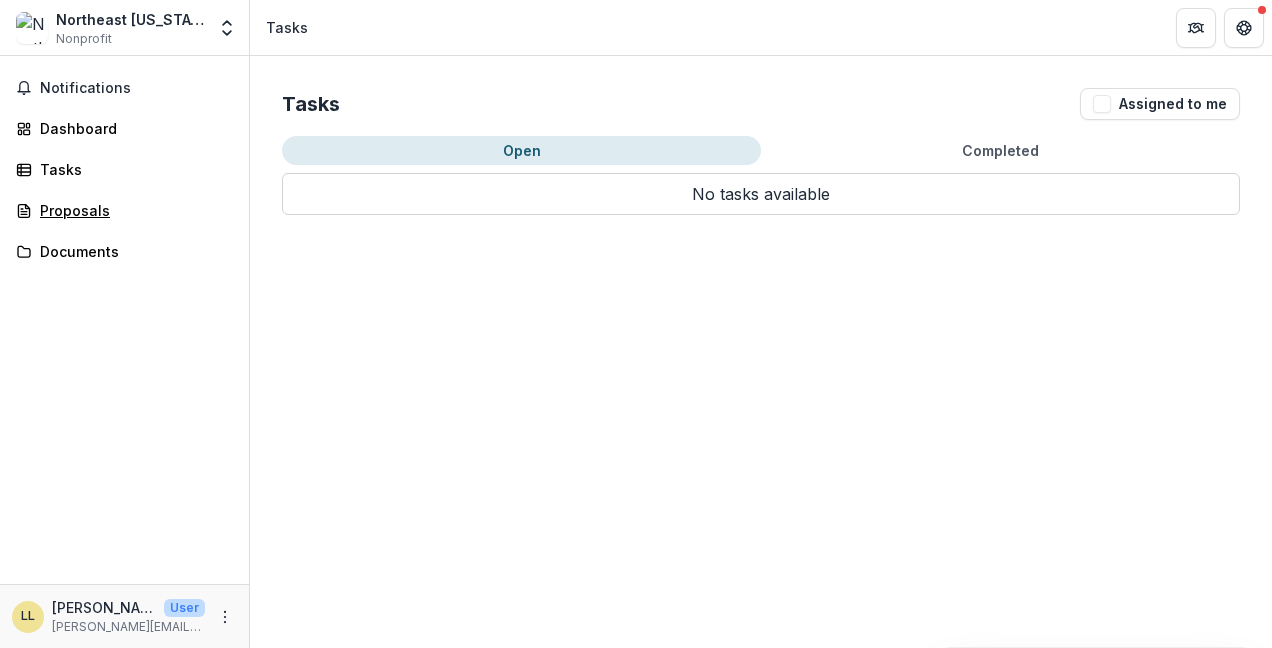 click on "Proposals" at bounding box center (132, 210) 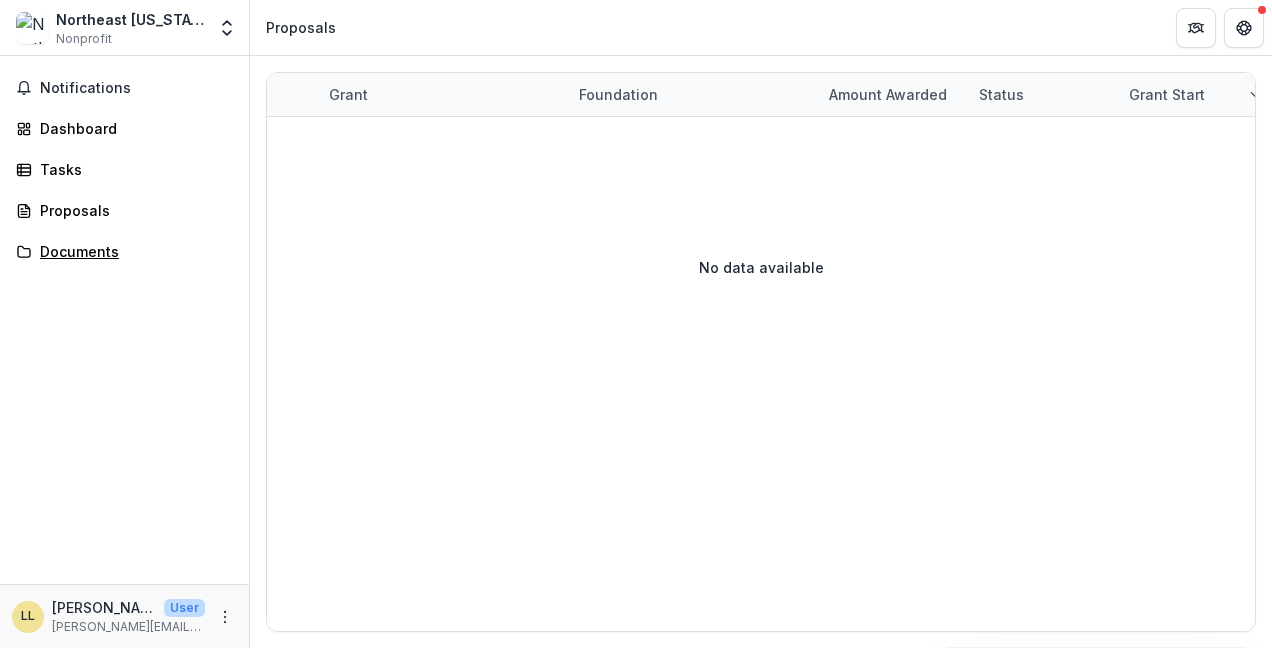 click on "Documents" at bounding box center (124, 251) 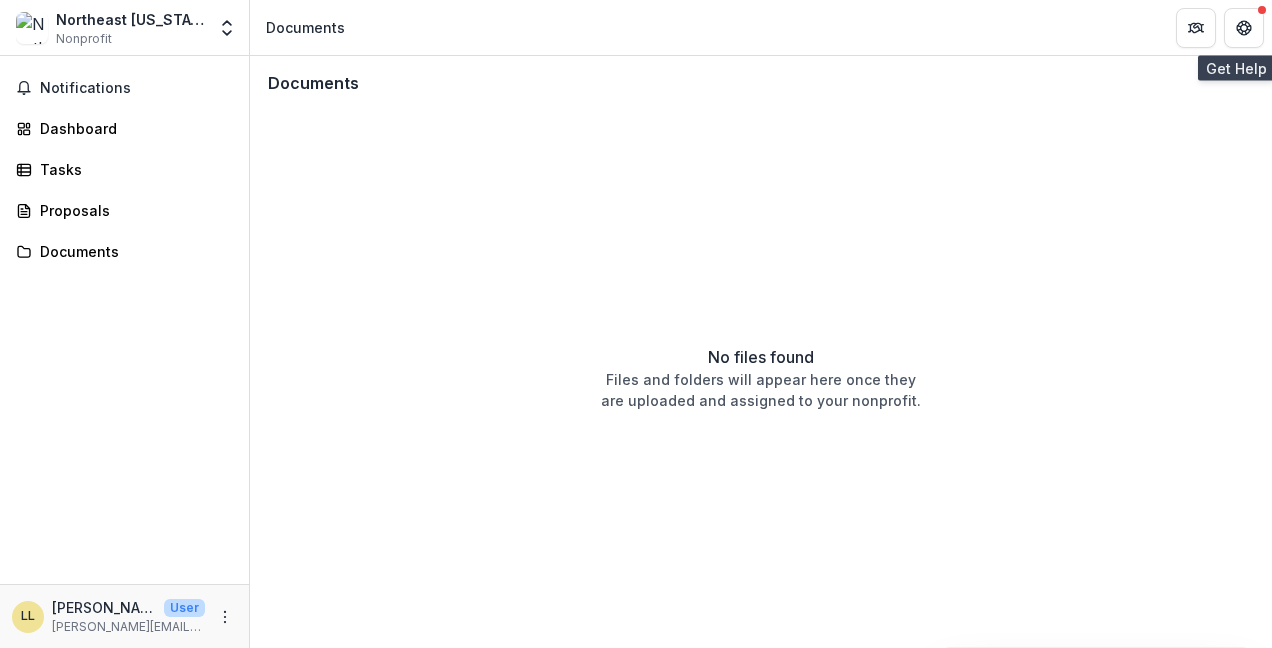 click 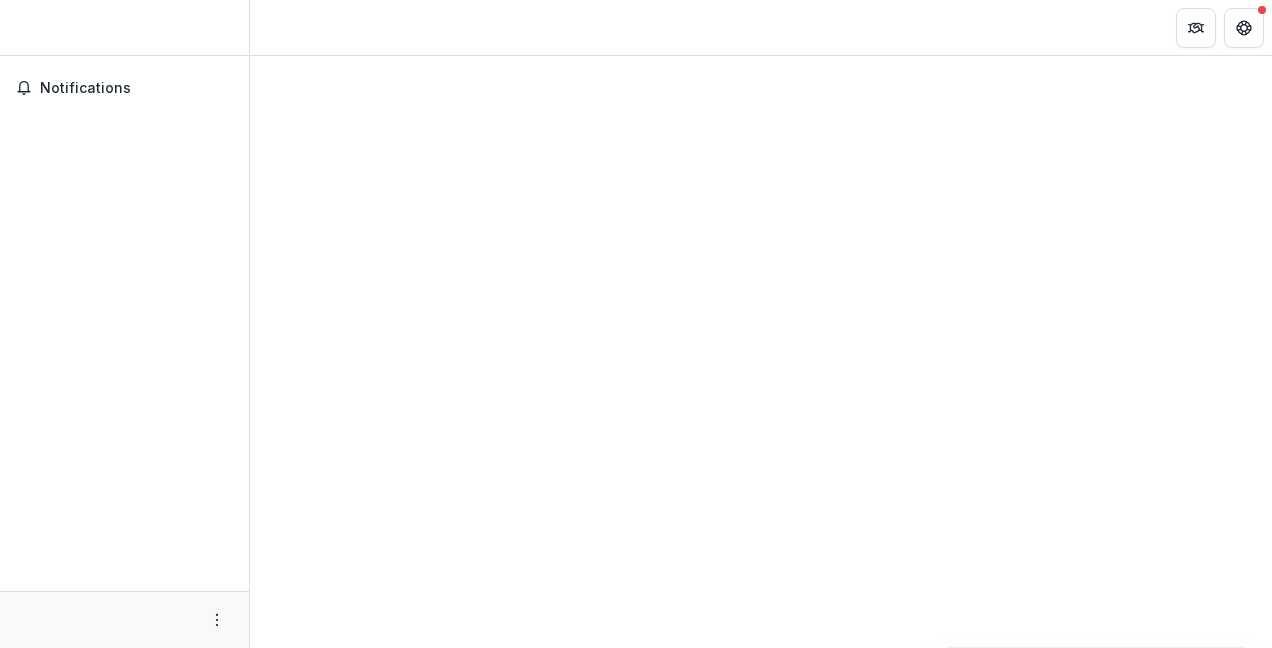 scroll, scrollTop: 0, scrollLeft: 0, axis: both 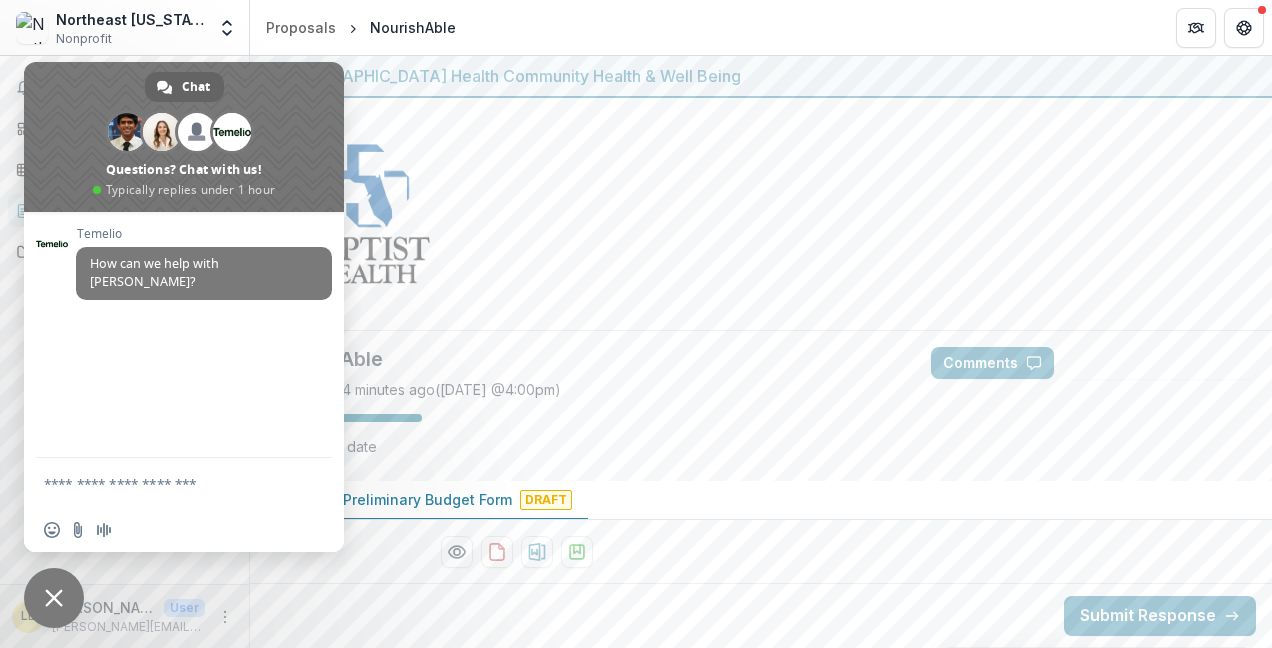 drag, startPoint x: 46, startPoint y: 602, endPoint x: 66, endPoint y: 585, distance: 26.24881 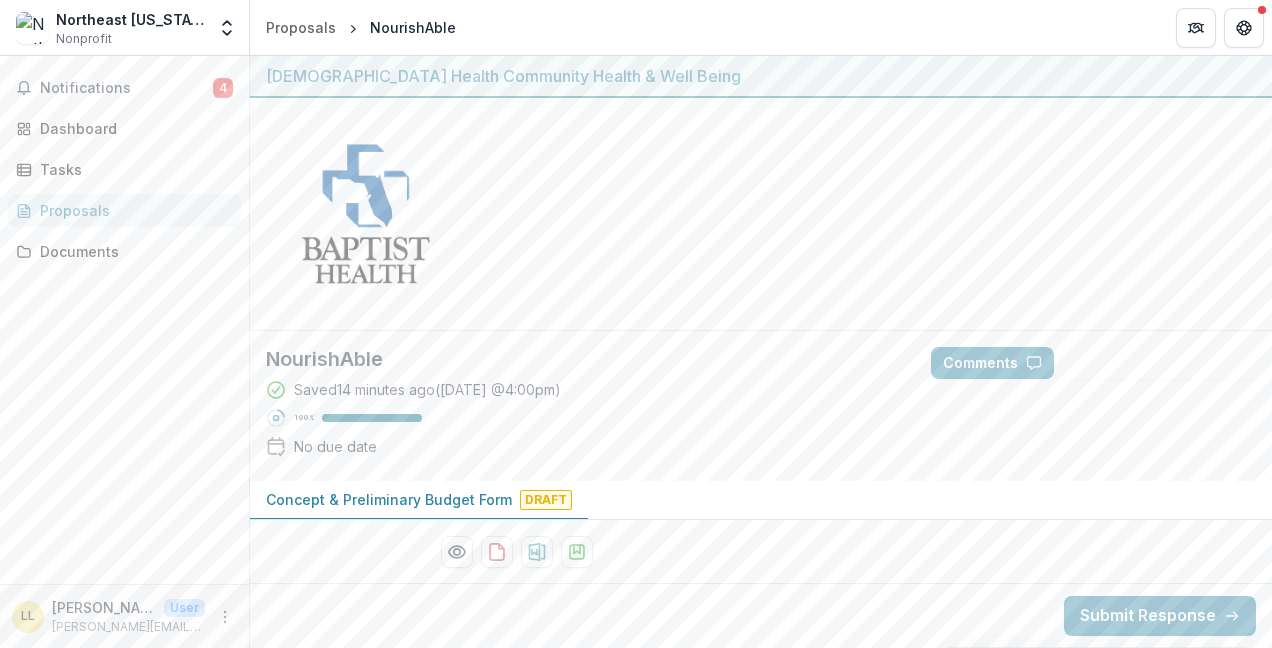 click on "Comments" at bounding box center (992, 363) 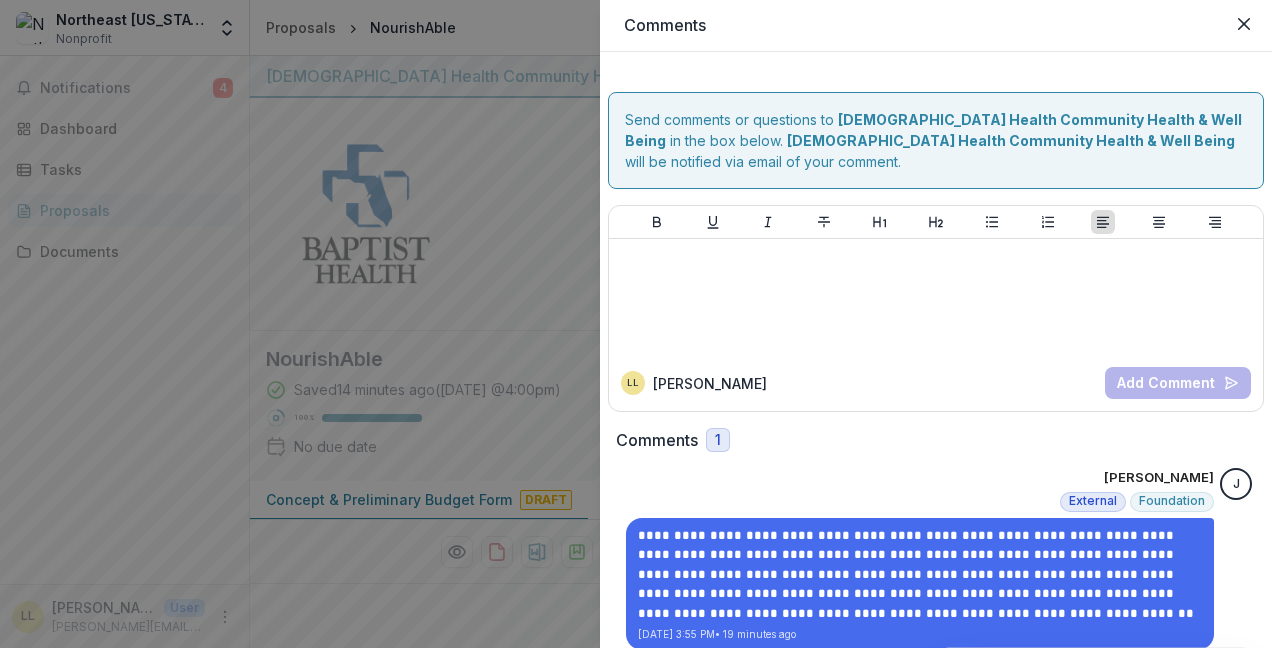 click at bounding box center (1244, 24) 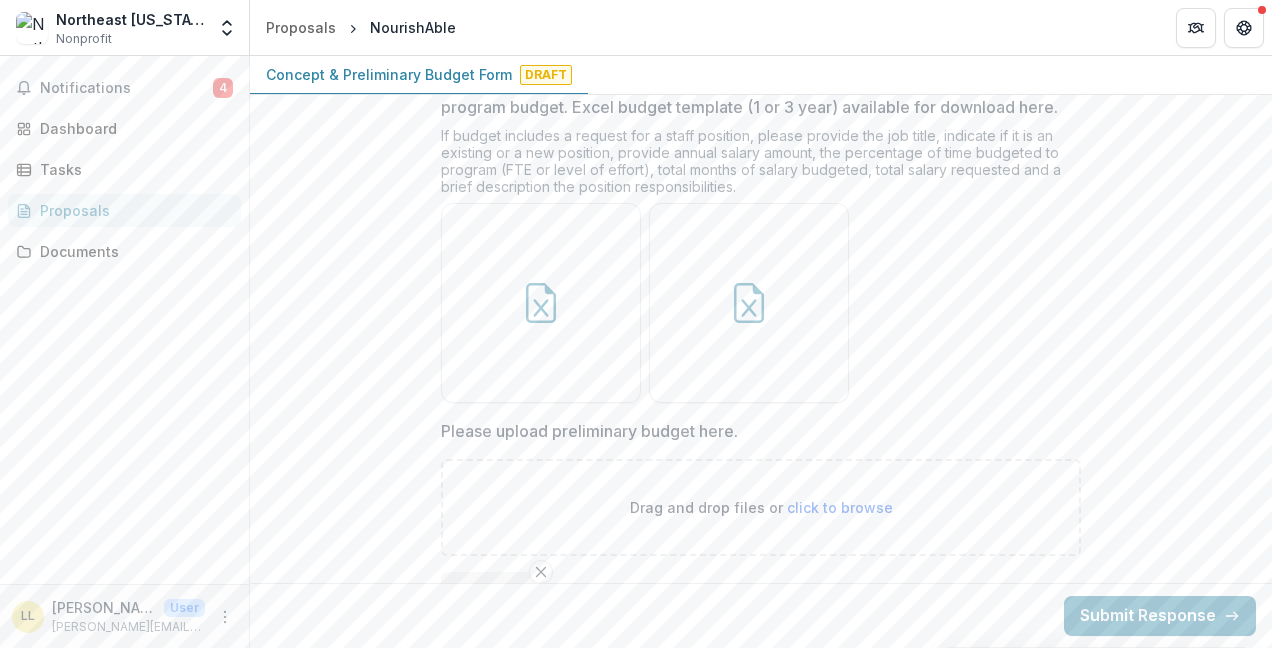 scroll, scrollTop: 2300, scrollLeft: 0, axis: vertical 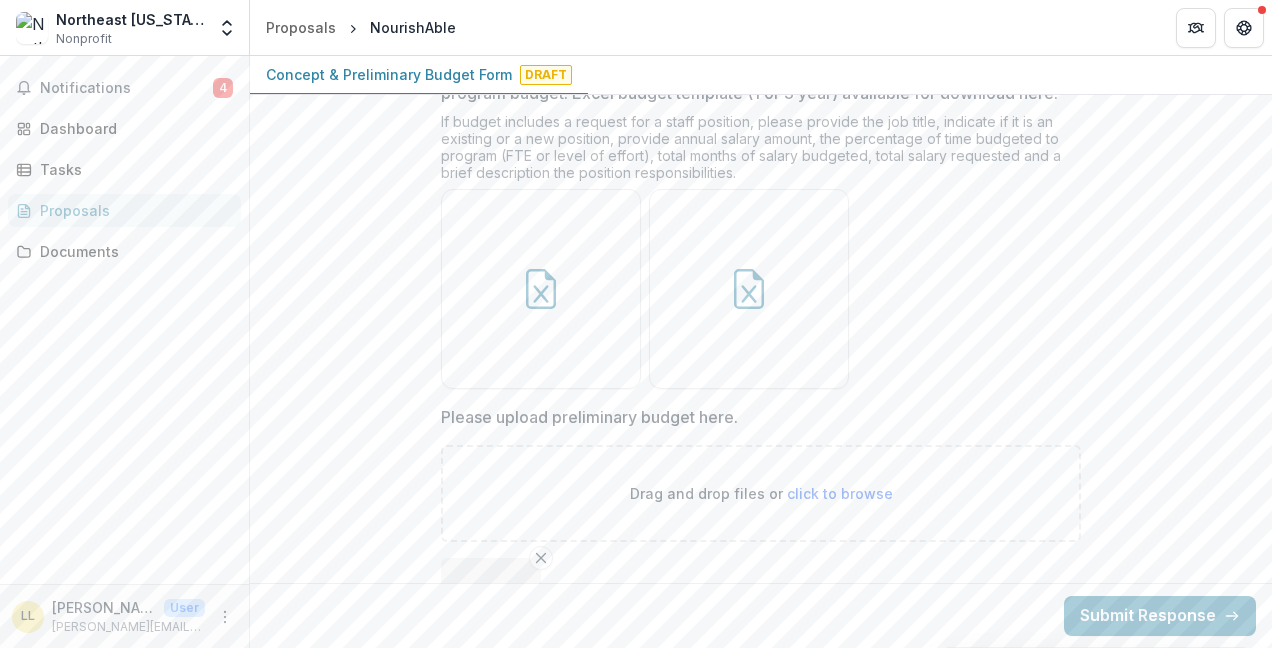 click on "click to browse" at bounding box center (840, 493) 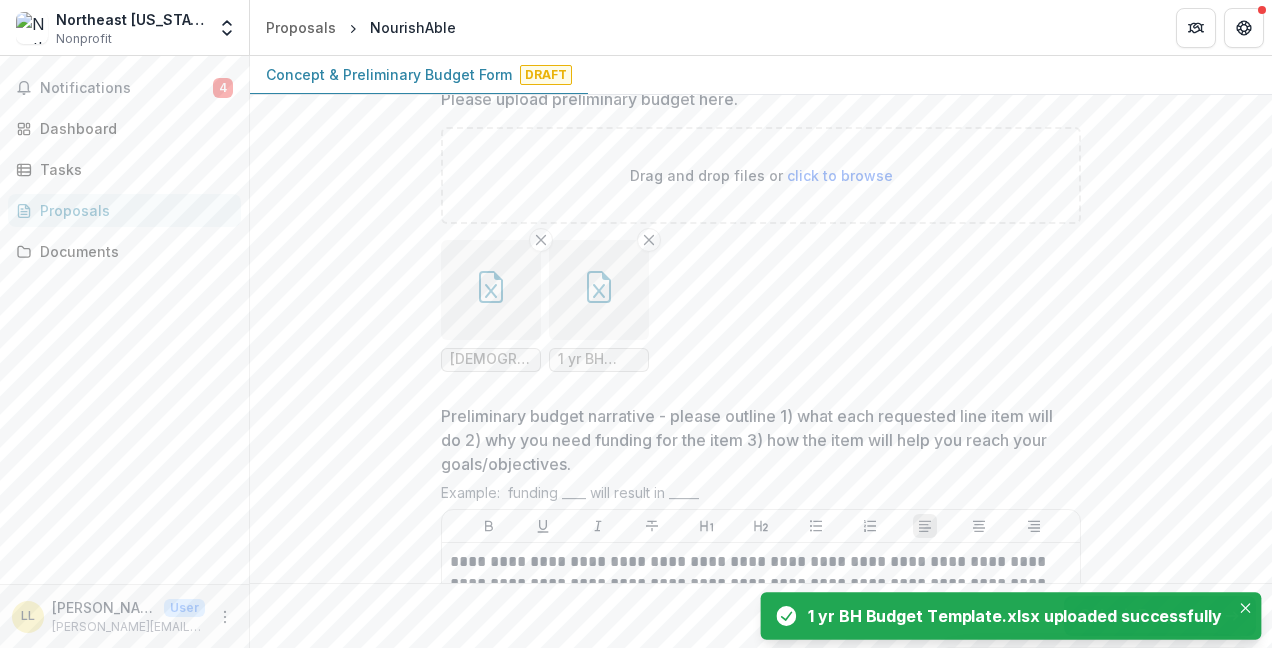 scroll, scrollTop: 2700, scrollLeft: 0, axis: vertical 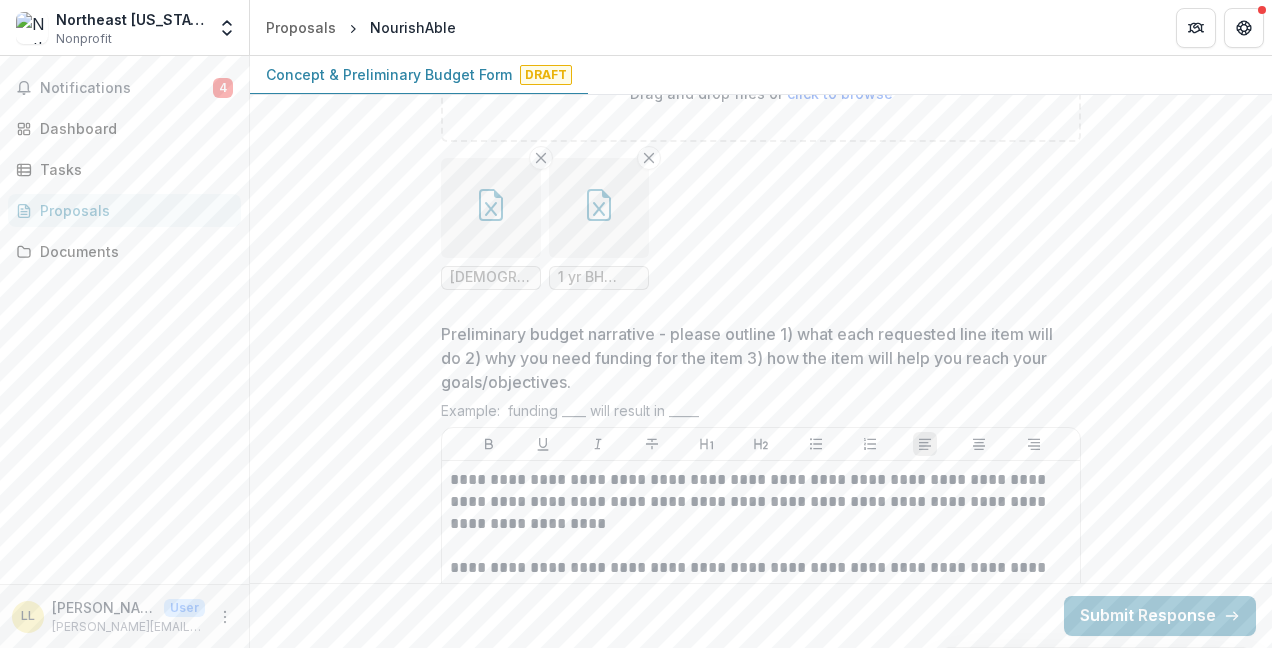 click 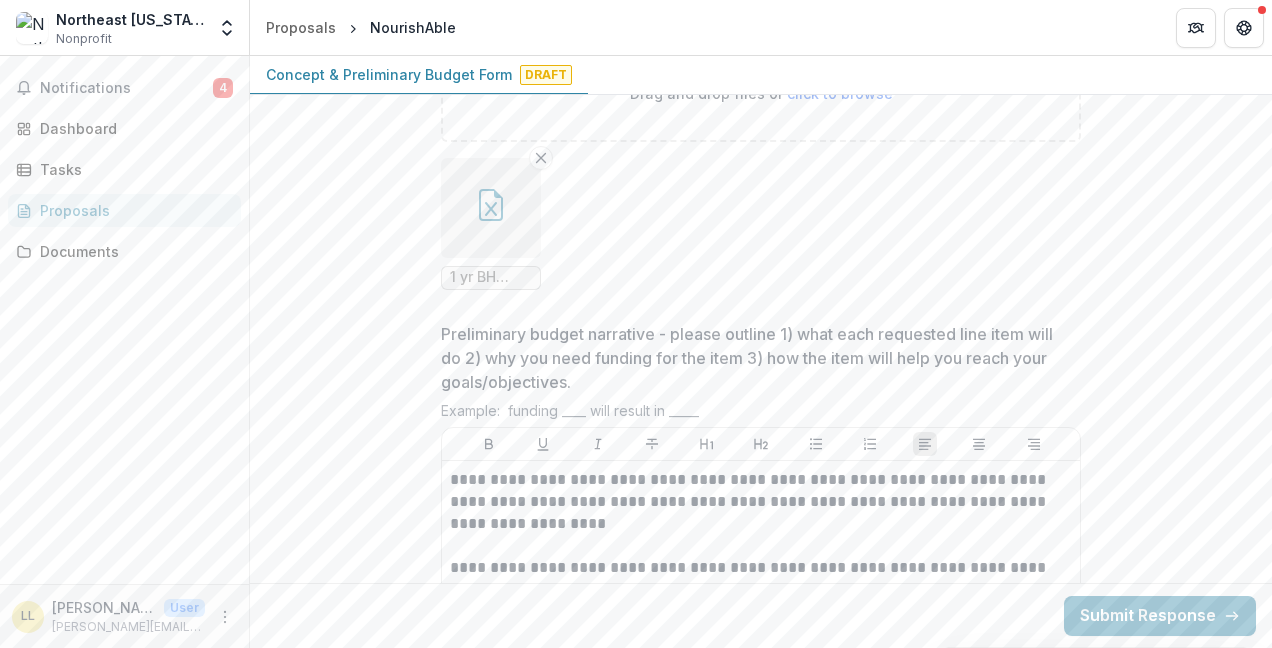 click on "Submit Response" at bounding box center (1160, 616) 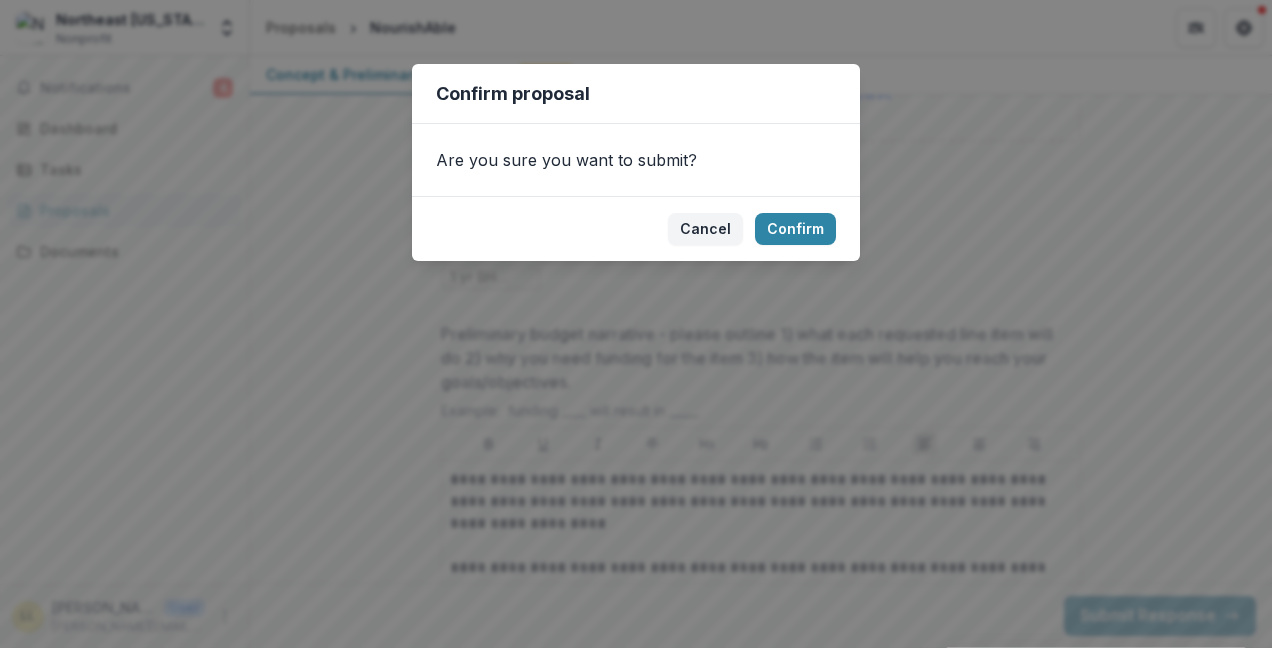 click on "Confirm" at bounding box center (795, 229) 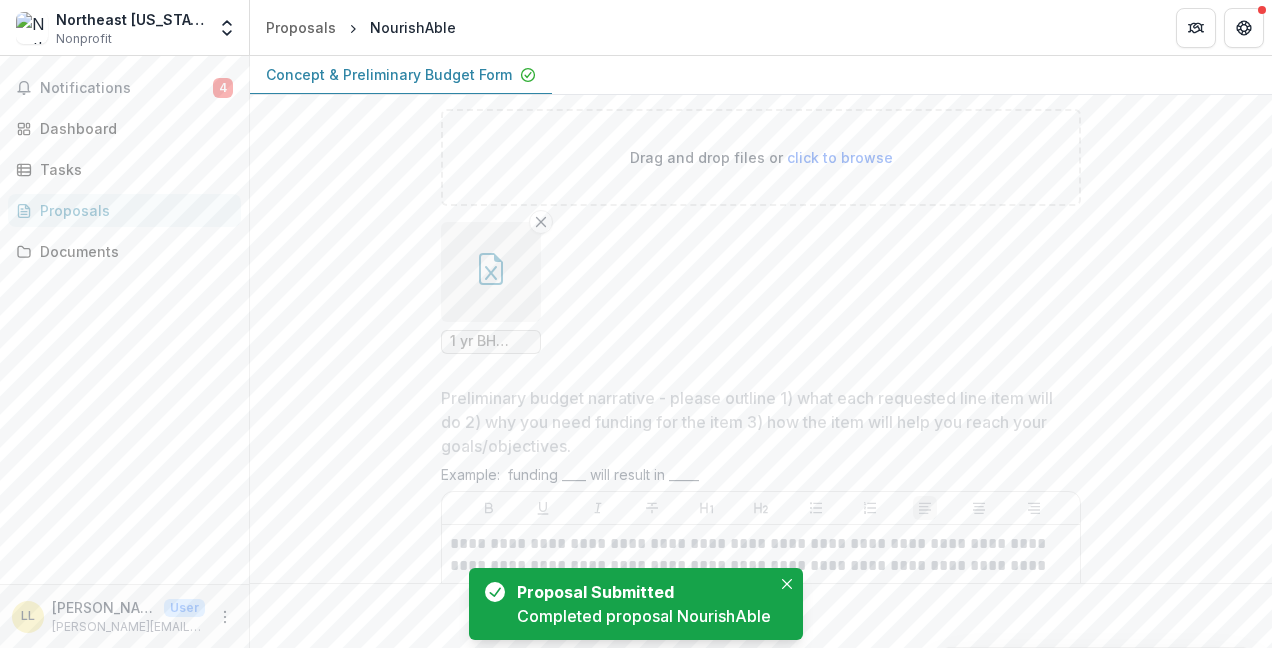 scroll, scrollTop: 2764, scrollLeft: 0, axis: vertical 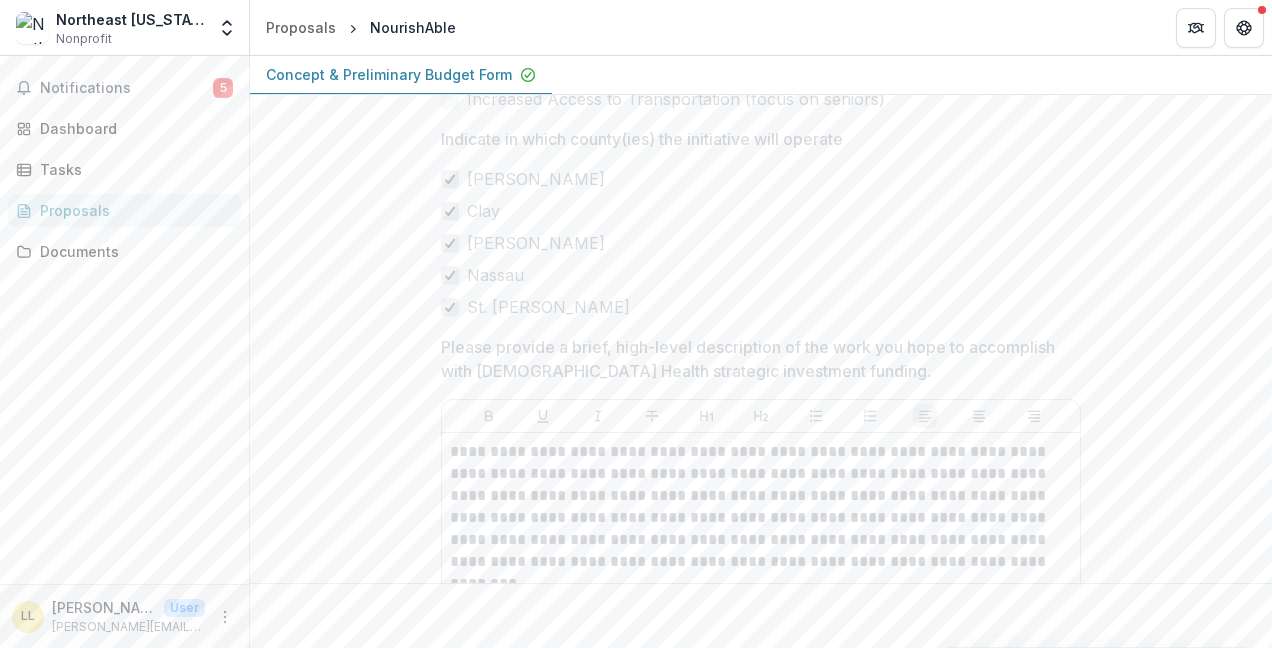 click on "5" at bounding box center (223, 88) 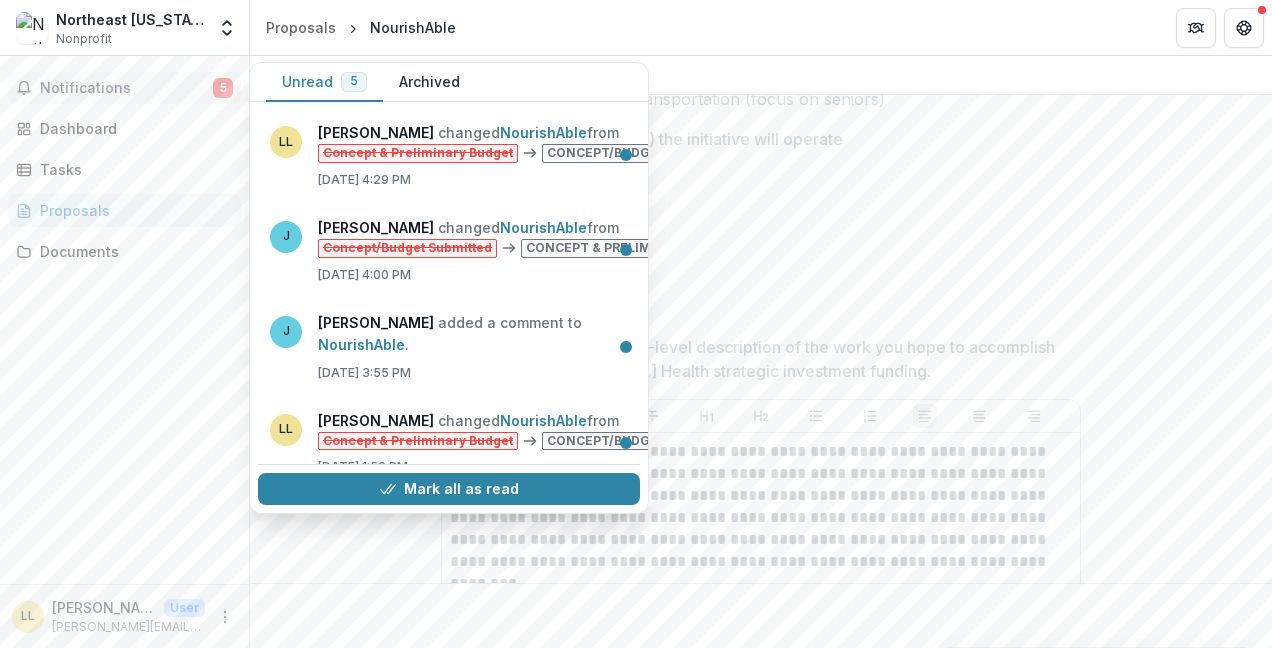 click on "NourishAble" at bounding box center (361, 344) 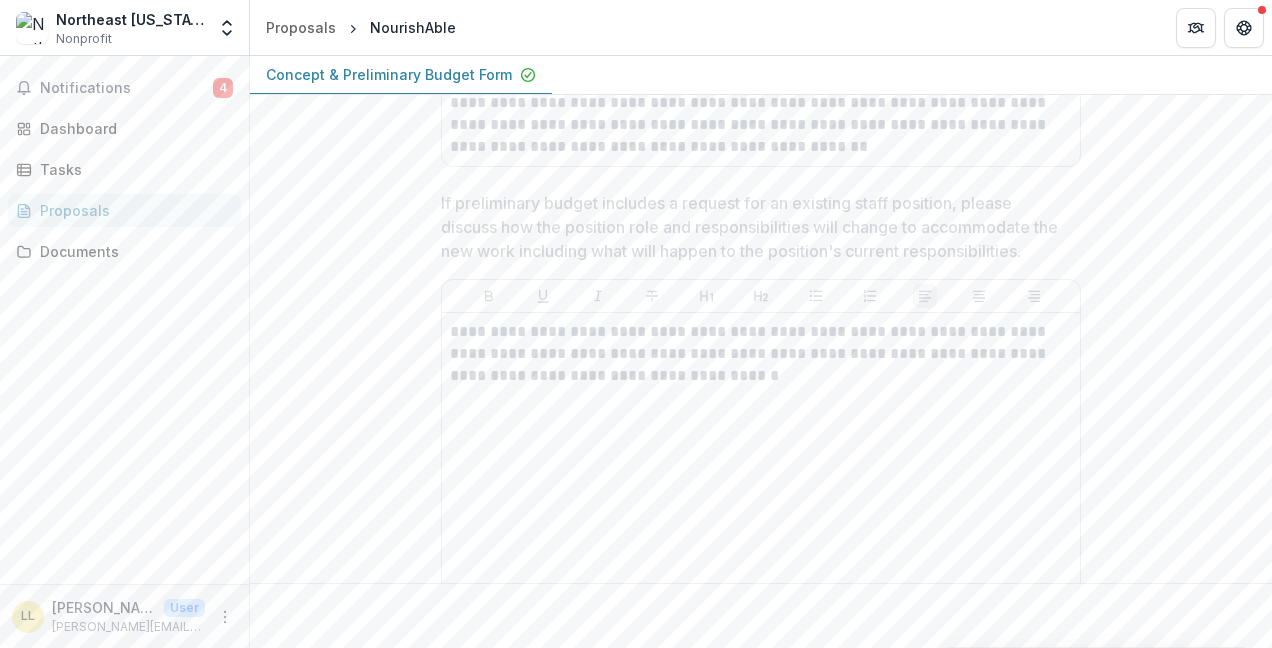 scroll, scrollTop: 3482, scrollLeft: 0, axis: vertical 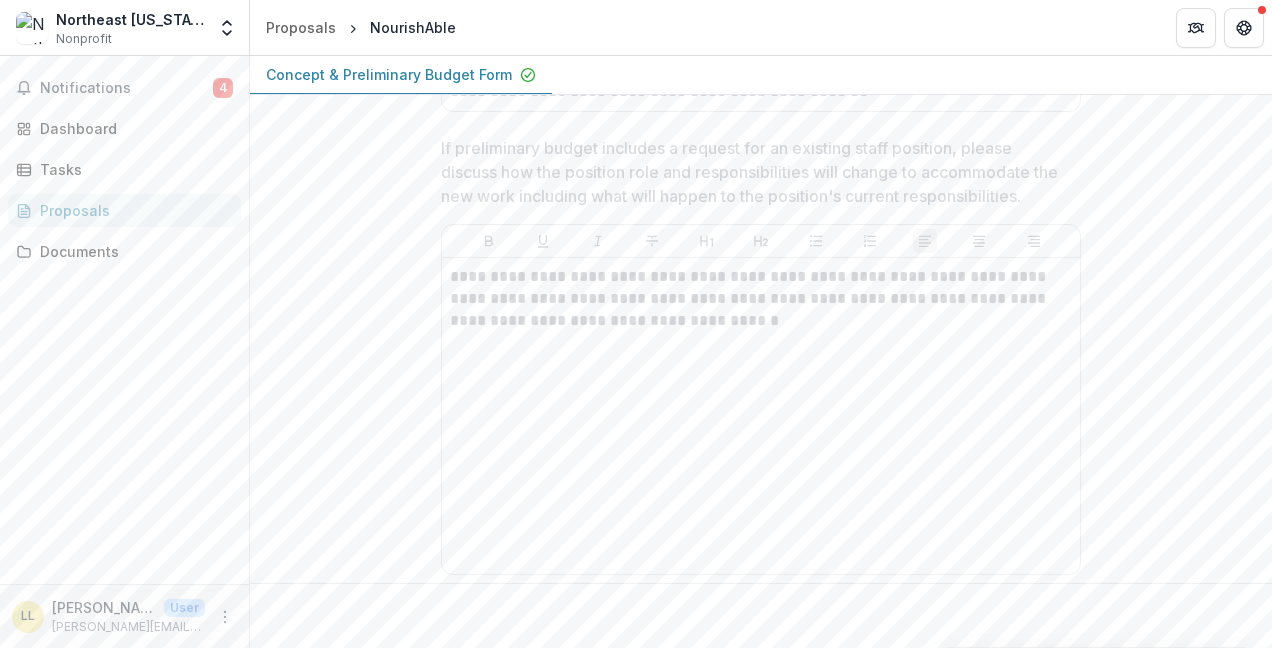 click on "4" at bounding box center (223, 88) 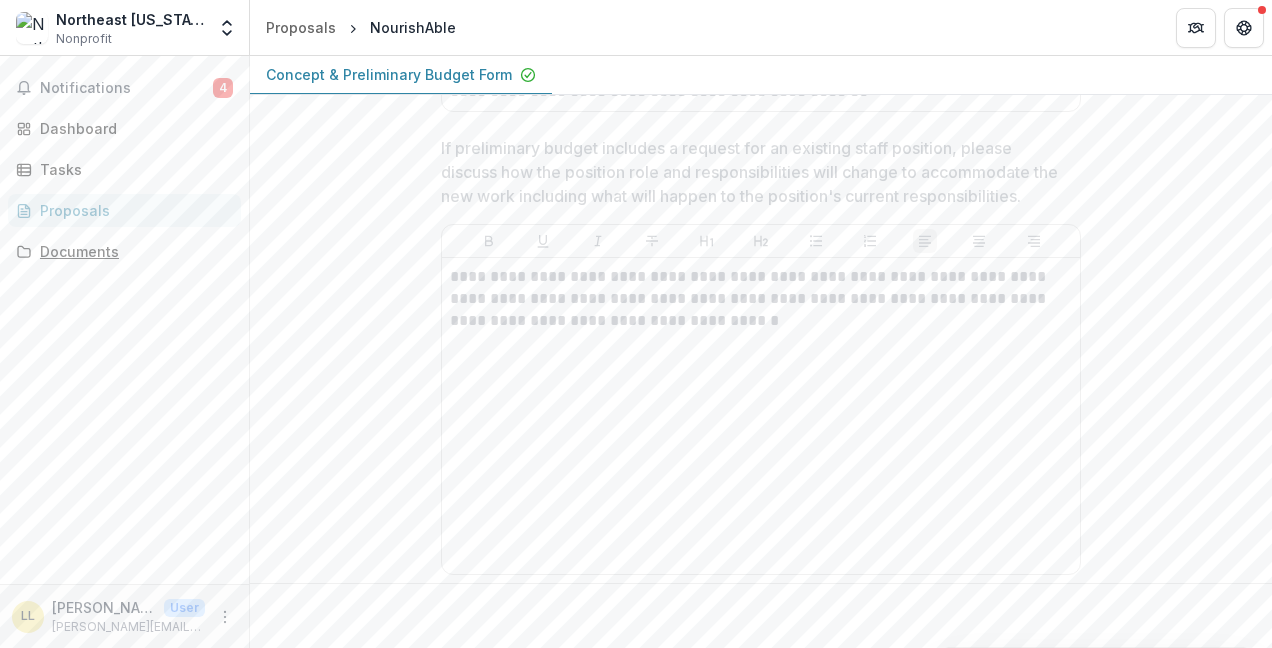 click on "Documents" at bounding box center [132, 251] 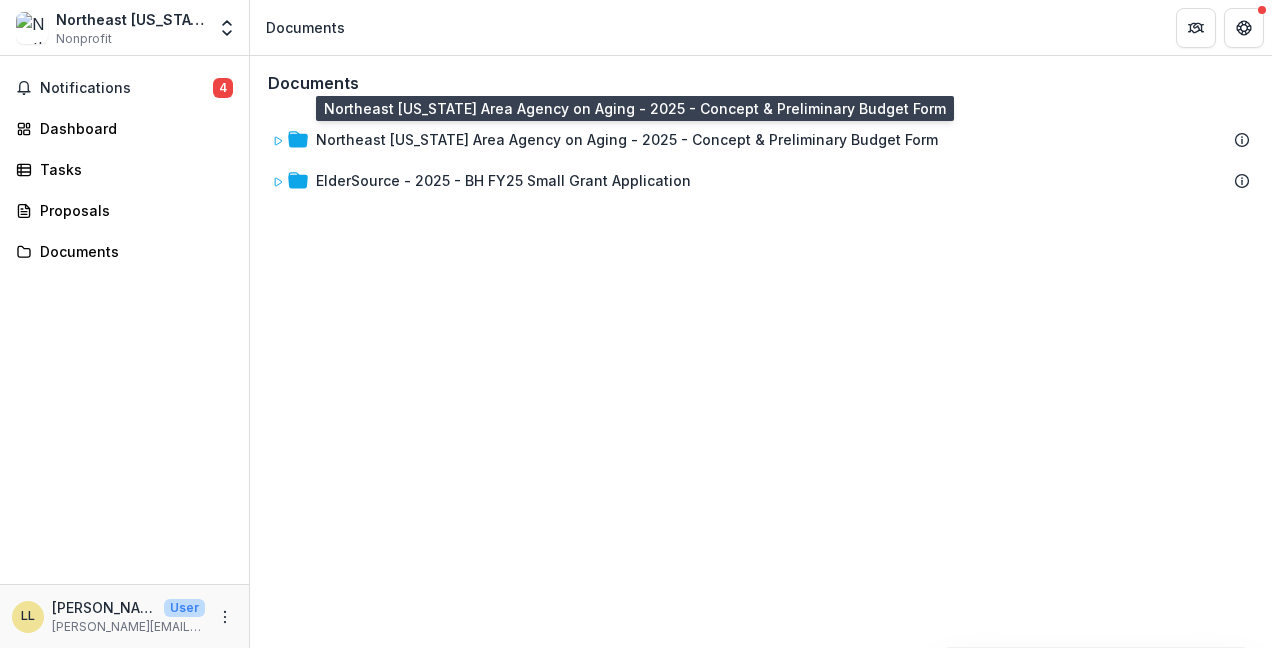 click on "Northeast [US_STATE] Area Agency on Aging - 2025 - Concept & Preliminary Budget Form" at bounding box center [627, 139] 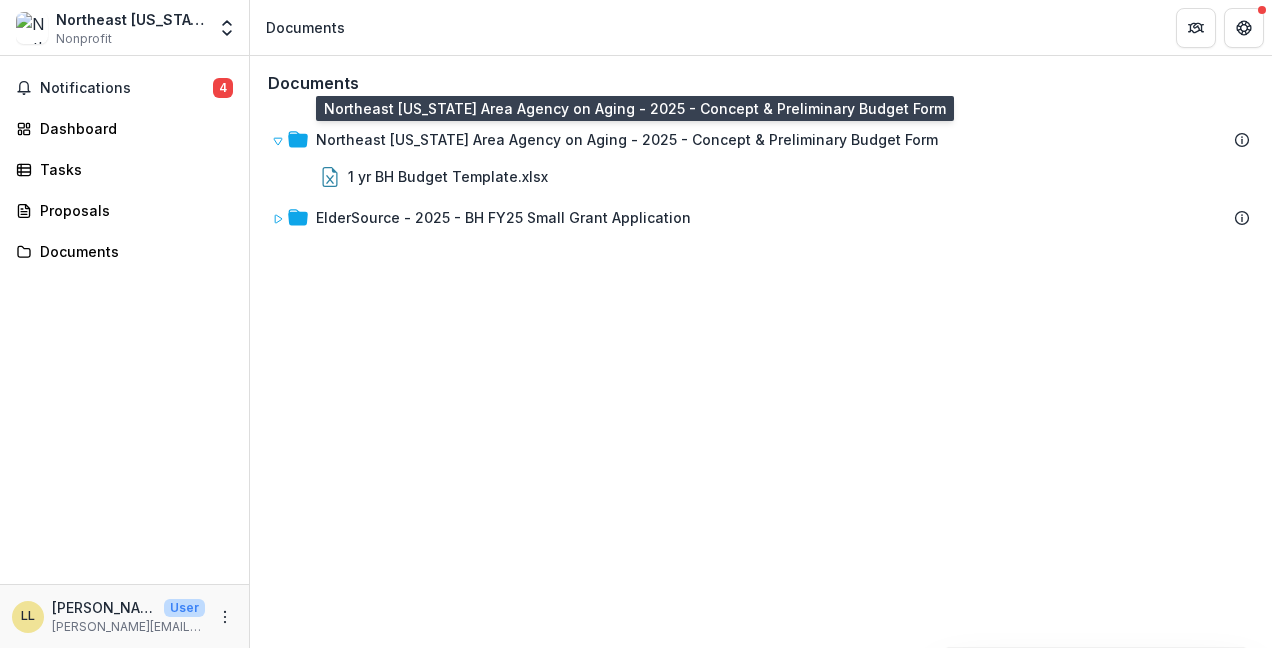 click on "Northeast [US_STATE] Area Agency on Aging - 2025 - Concept & Preliminary Budget Form" at bounding box center (627, 139) 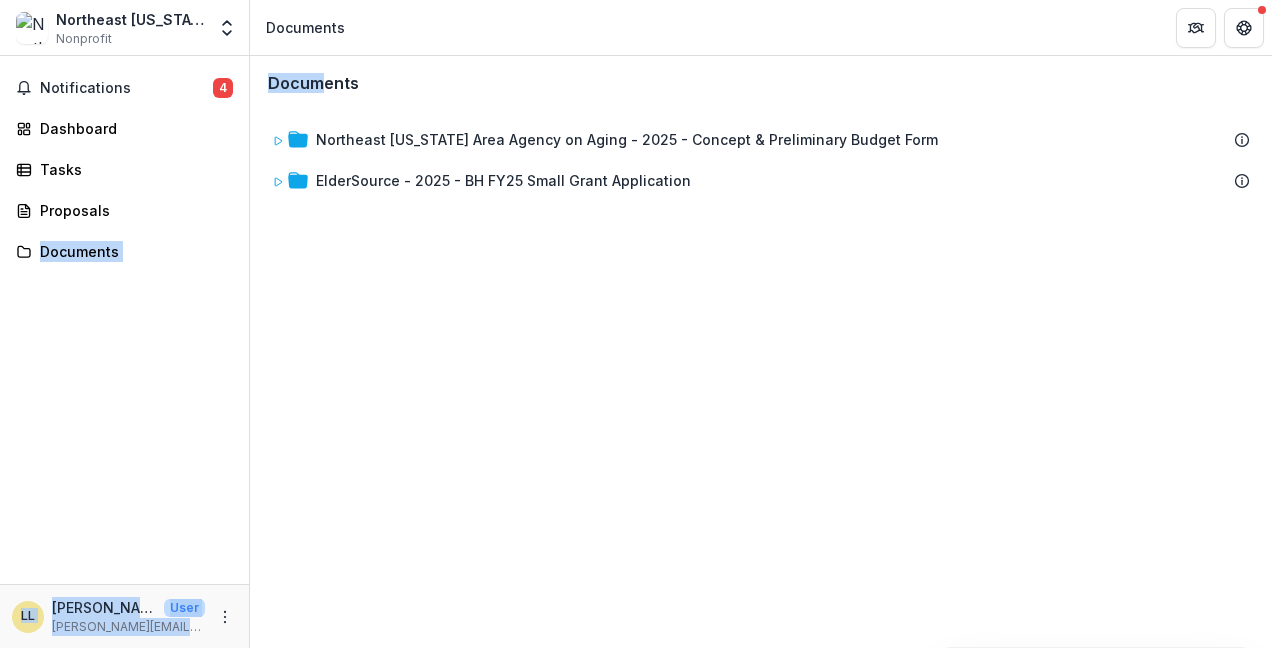 drag, startPoint x: 327, startPoint y: 94, endPoint x: -881, endPoint y: 243, distance: 1217.1544 